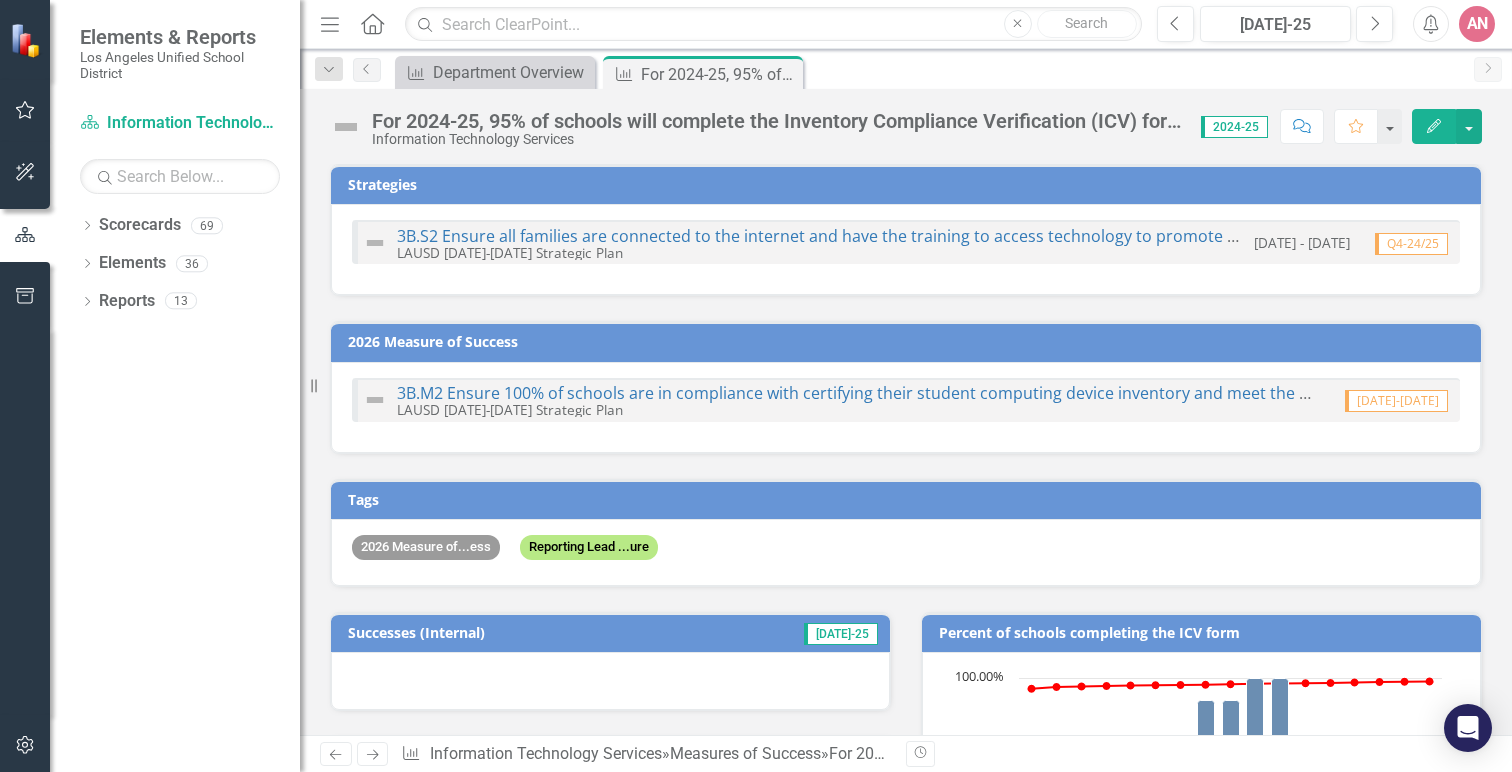 scroll, scrollTop: 0, scrollLeft: 0, axis: both 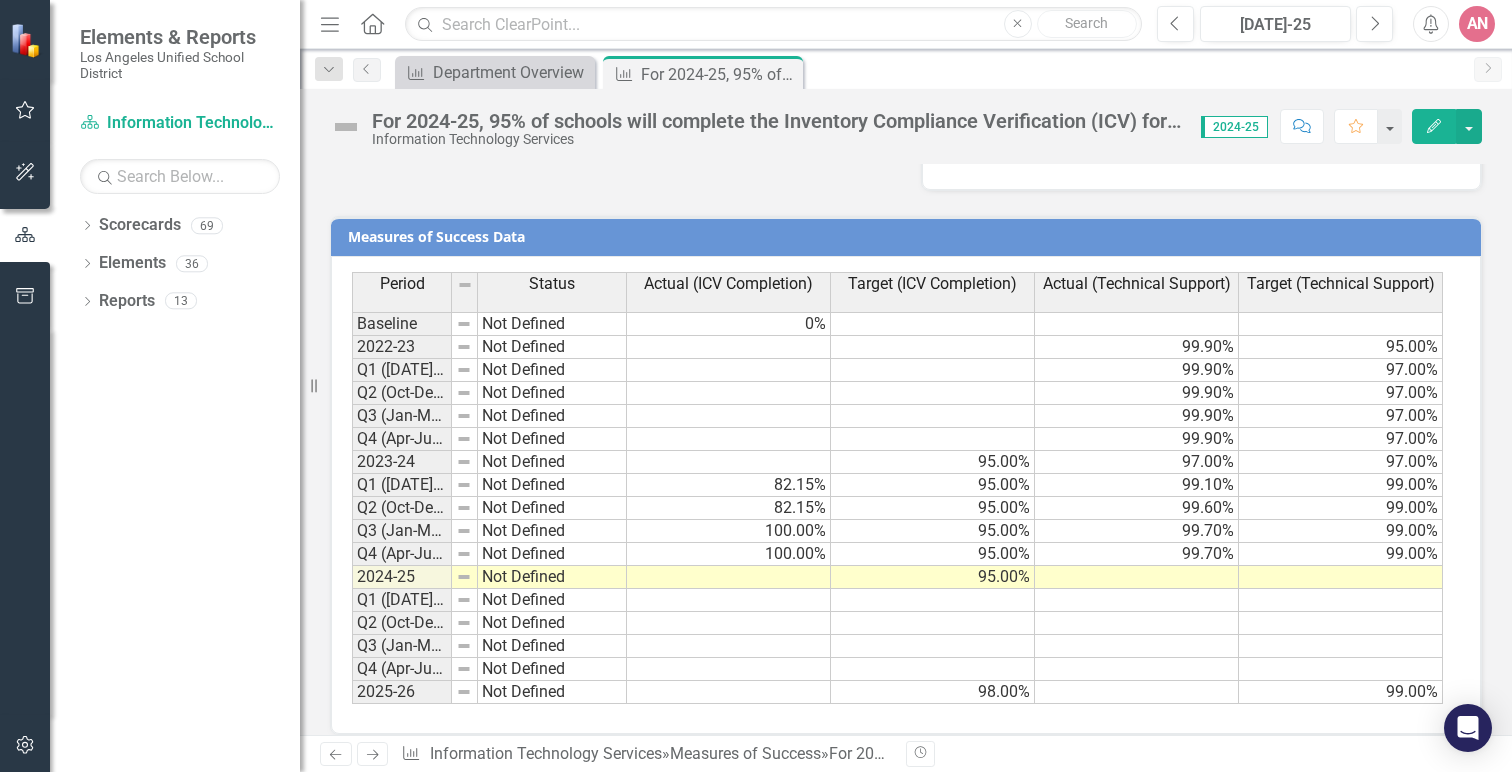 click at bounding box center (729, 577) 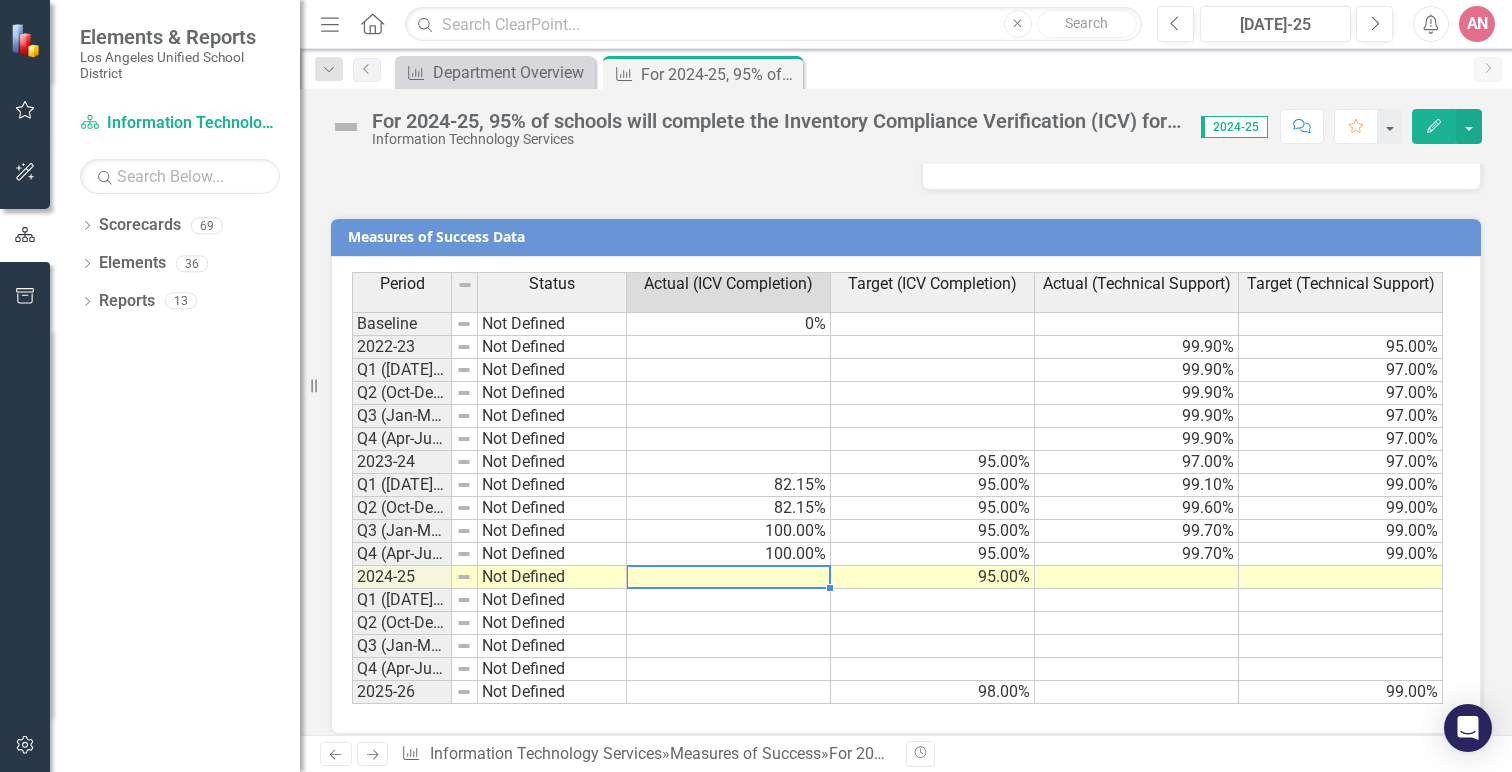 click at bounding box center (729, 577) 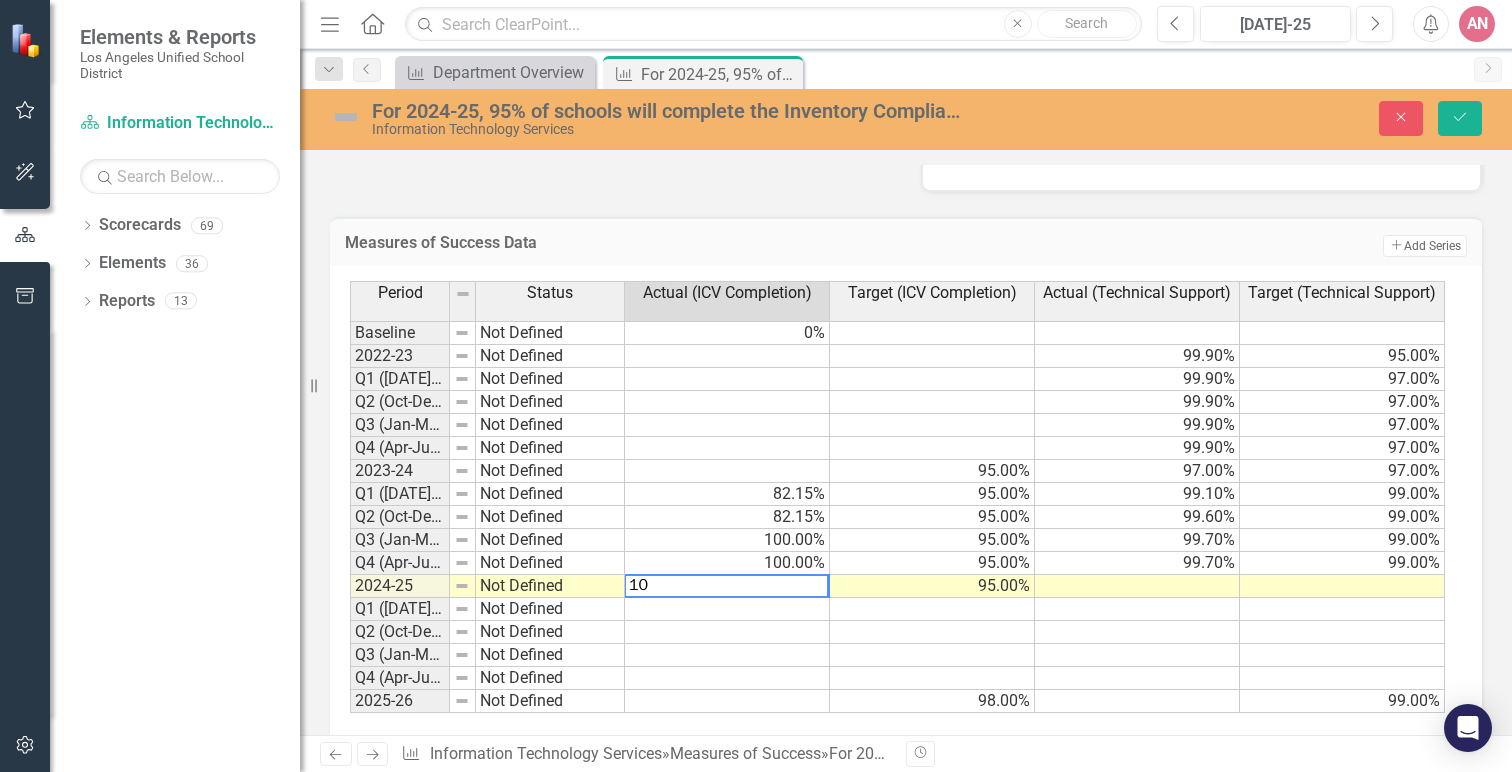 type on "100" 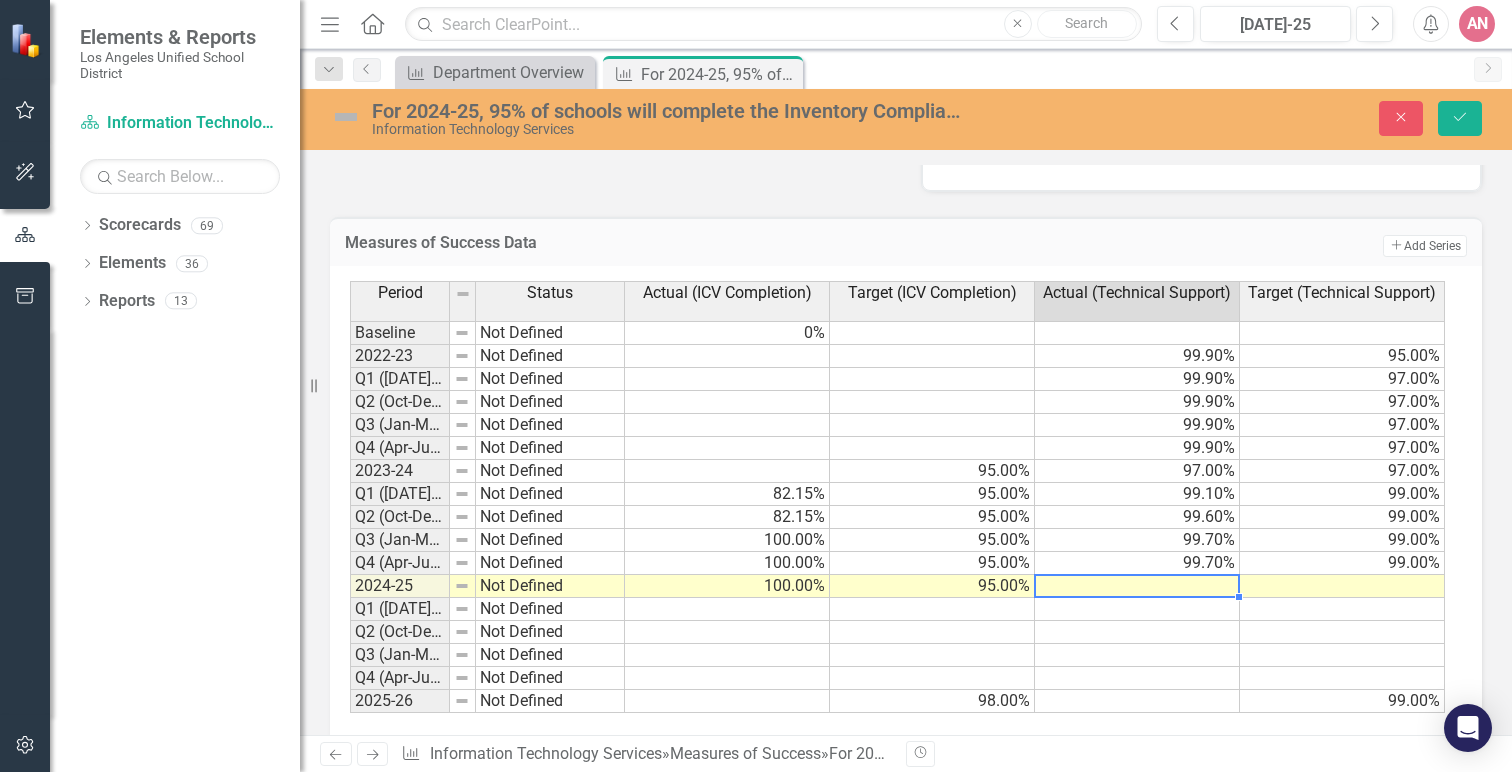click on "Period Status Actual (ICV Completion) Target (ICV Completion) Actual (Technical Support) Target (Technical Support) Baseline Not Defined 0% 2022-23 Not Defined 99.90% 95.00% Q1 (Jul-Sep)-23/24 Not Defined 99.90% 97.00% Q2 (Oct-Dec)-23/24 Not Defined 99.90% 97.00% Q3 (Jan-Mar)-23/24 Not Defined 99.90% 97.00% Q4 (Apr-Jun)-23/24 Not Defined 99.90% 97.00% 2023-24 Not Defined 95.00% 97.00% 97.00% Q1 (Jul-Sep)-24/25 Not Defined 82.15% 95.00% 99.10% 99.00% Q2 (Oct-Dec)-24/25 Not Defined 82.15% 95.00% 99.60% 99.00% Q3 (Jan-Mar)-24/25 Not Defined 100.00% 95.00% 99.70% 99.00% Q4 (Apr-Jun)-24/25 Not Defined 100.00% 95.00% 99.70% 99.00% 2024-25 Not Defined 100.00% 95.00% Q1 (Jul-Sep)-25/26 Not Defined Q2 (Oct-Dec)-25/26 Not Defined Q3 (Jan-Mar)-25/26 Not Defined Q4 (Apr-Jun)-25/26 Not Defined 2025-26 Not Defined 98.00% 99.00%" at bounding box center [350, 497] 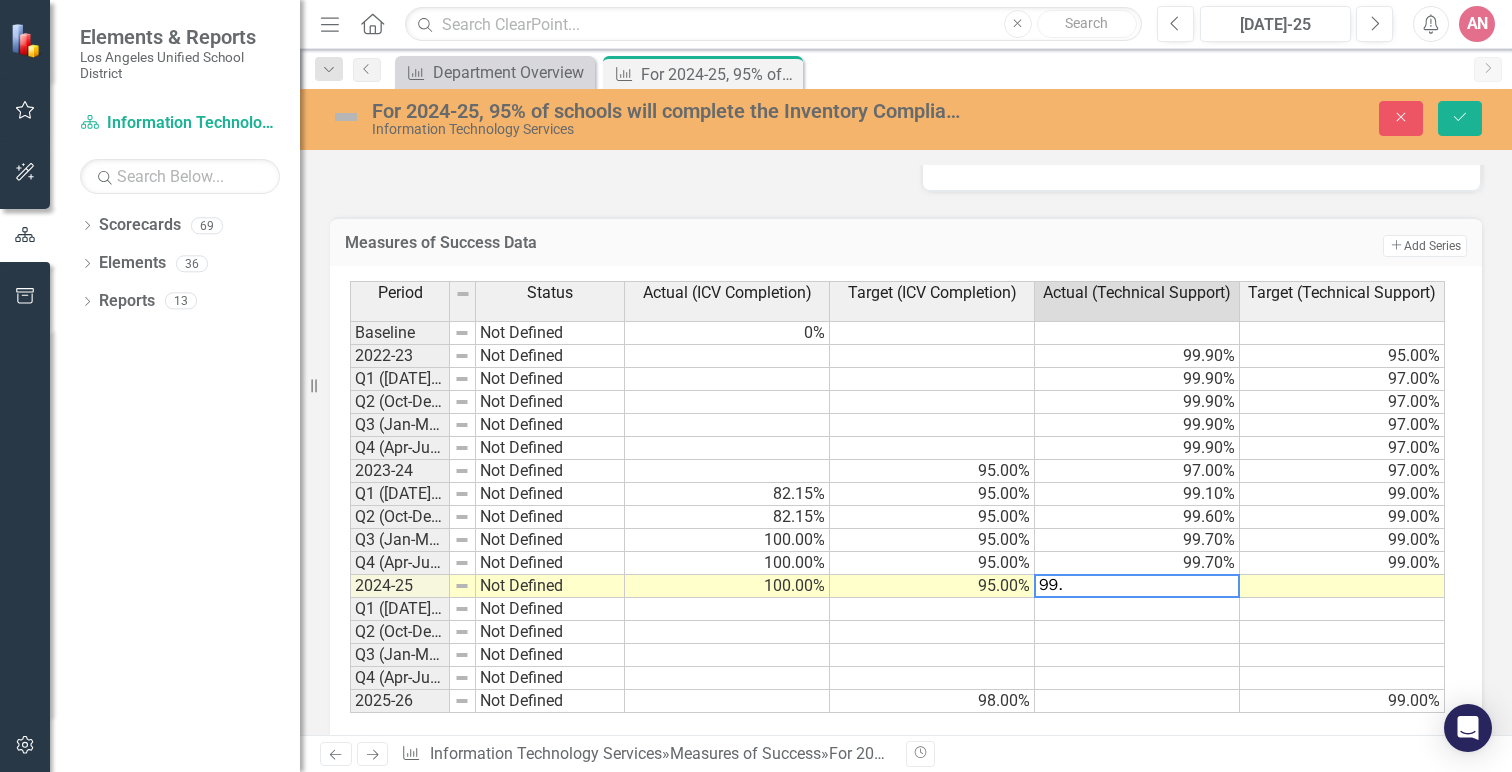 type on "99.7" 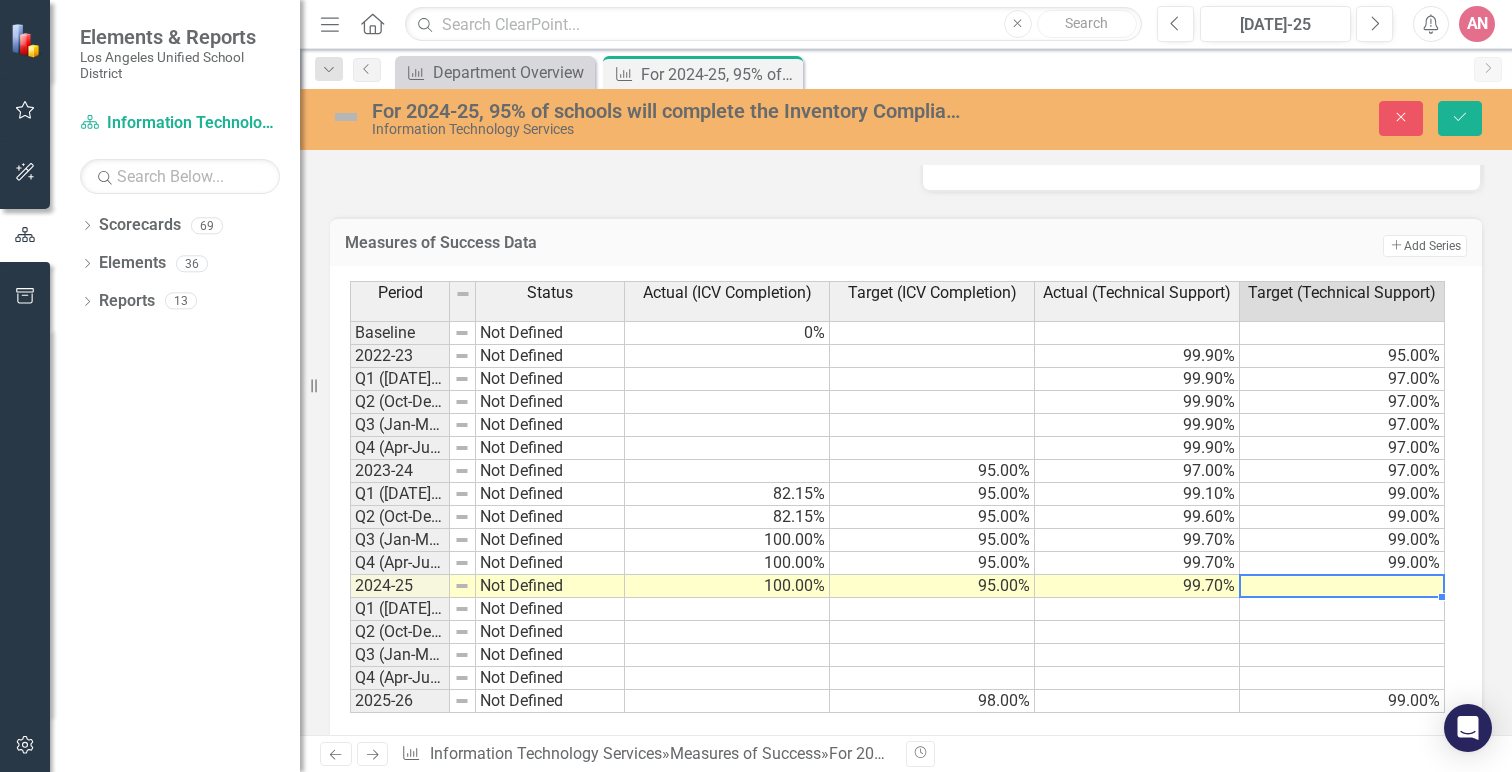 click at bounding box center (1342, 586) 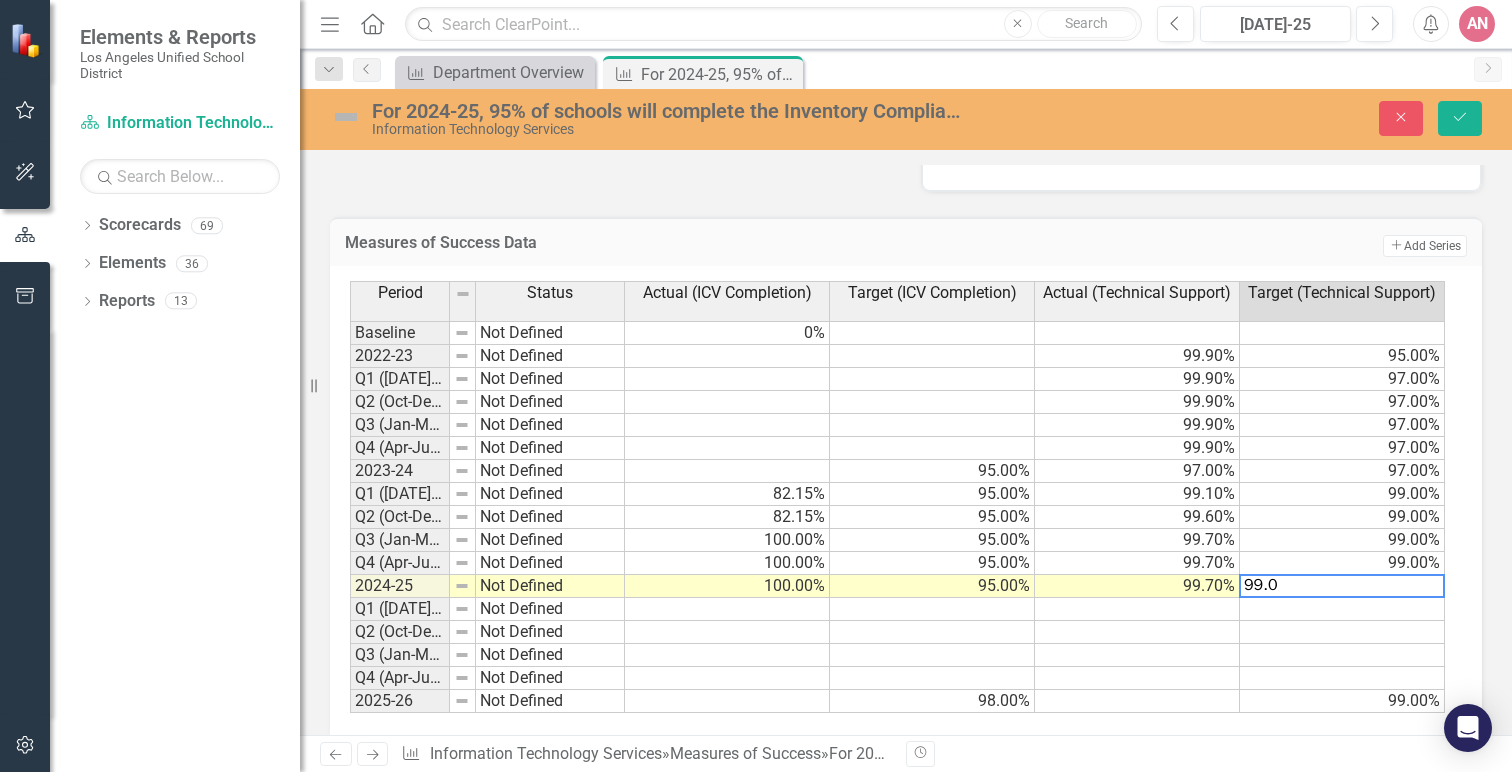 type on "99.00" 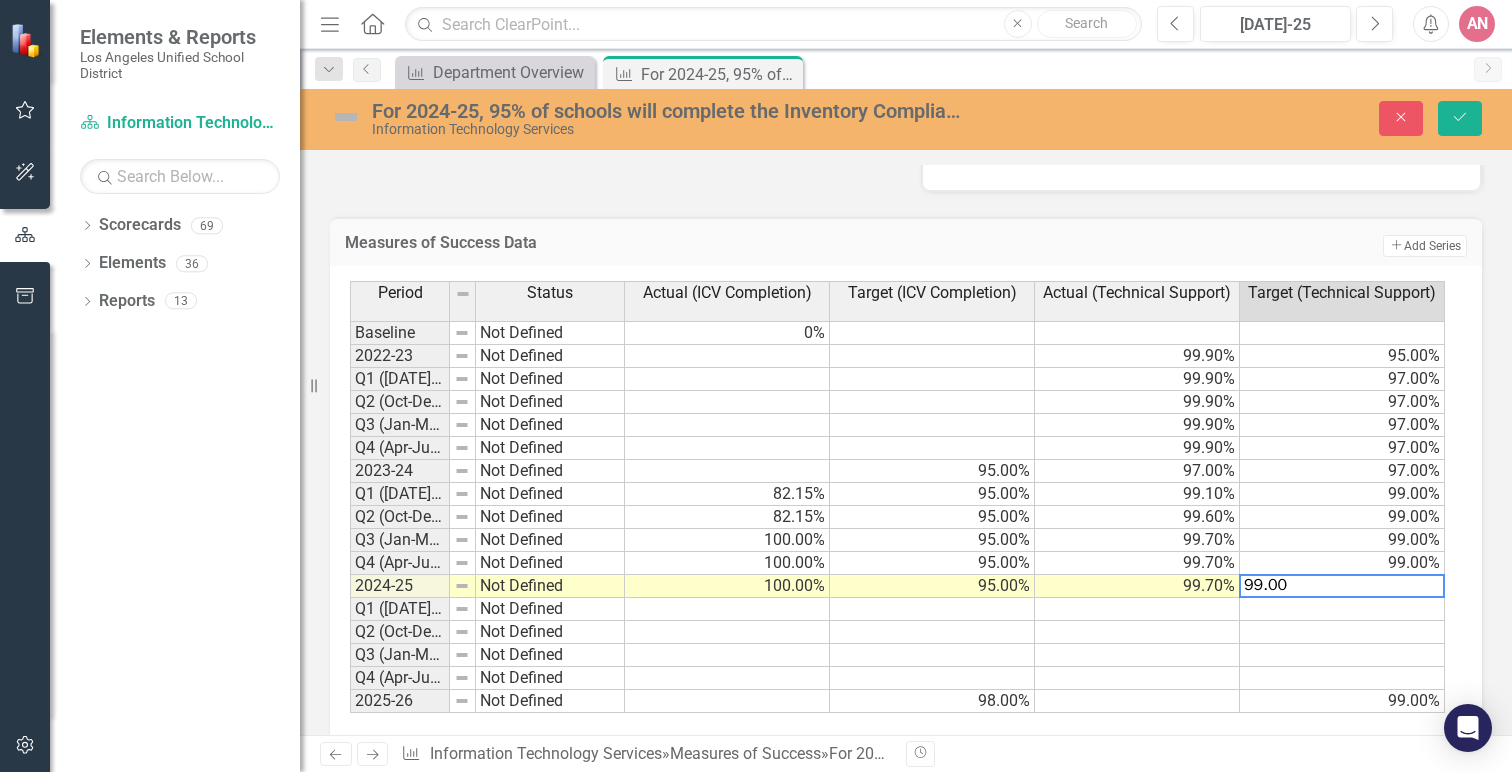 type 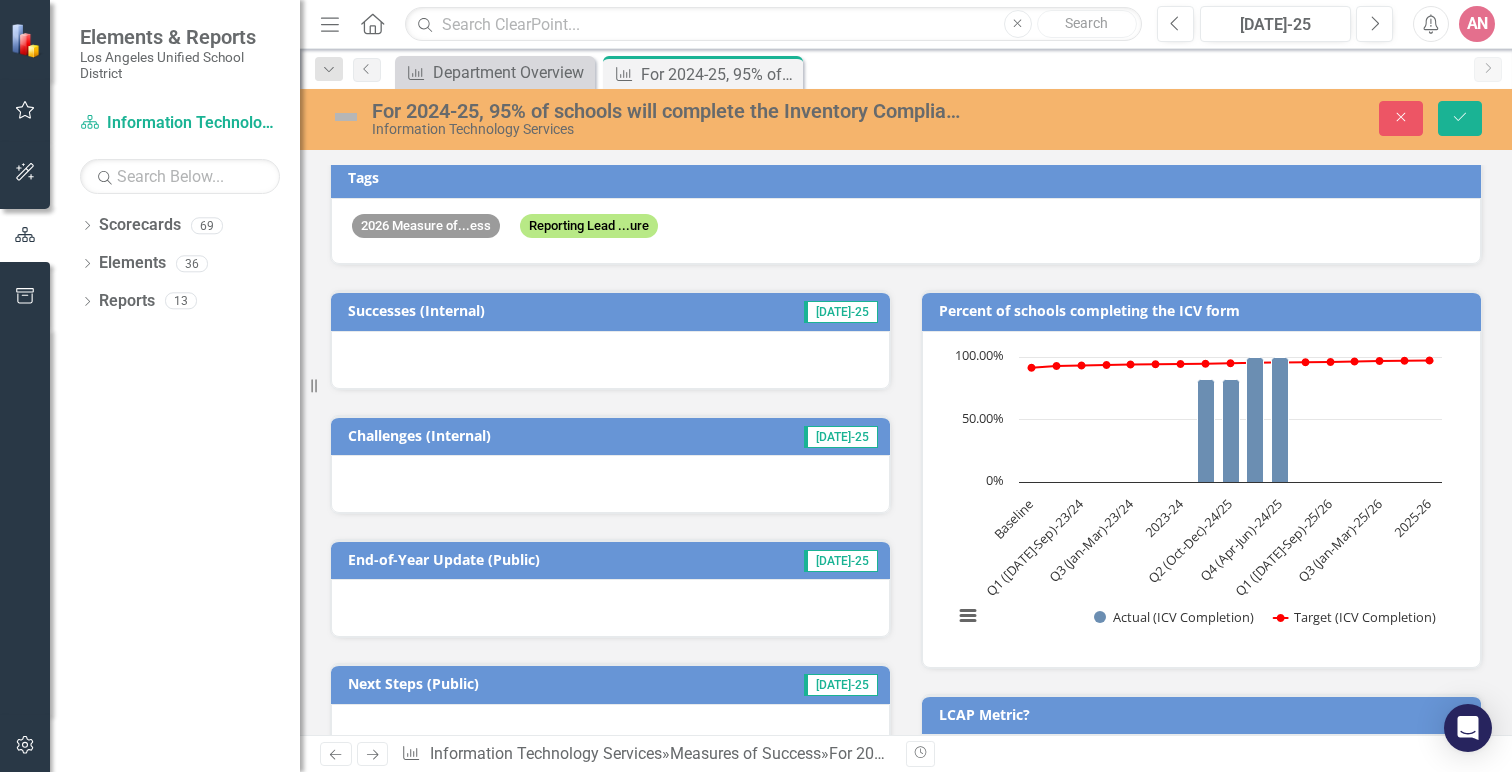 scroll, scrollTop: 291, scrollLeft: 0, axis: vertical 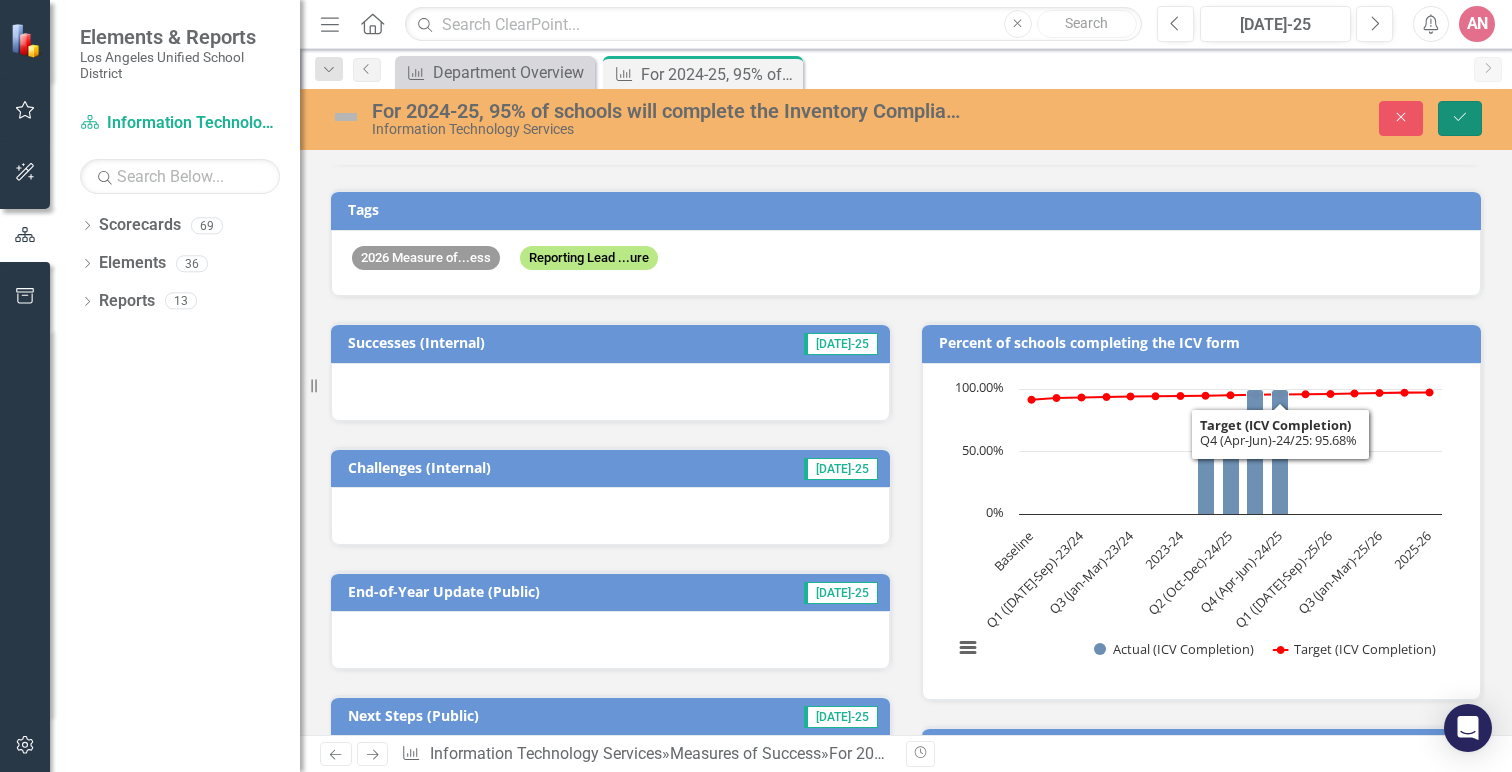 click on "Save" at bounding box center [1460, 118] 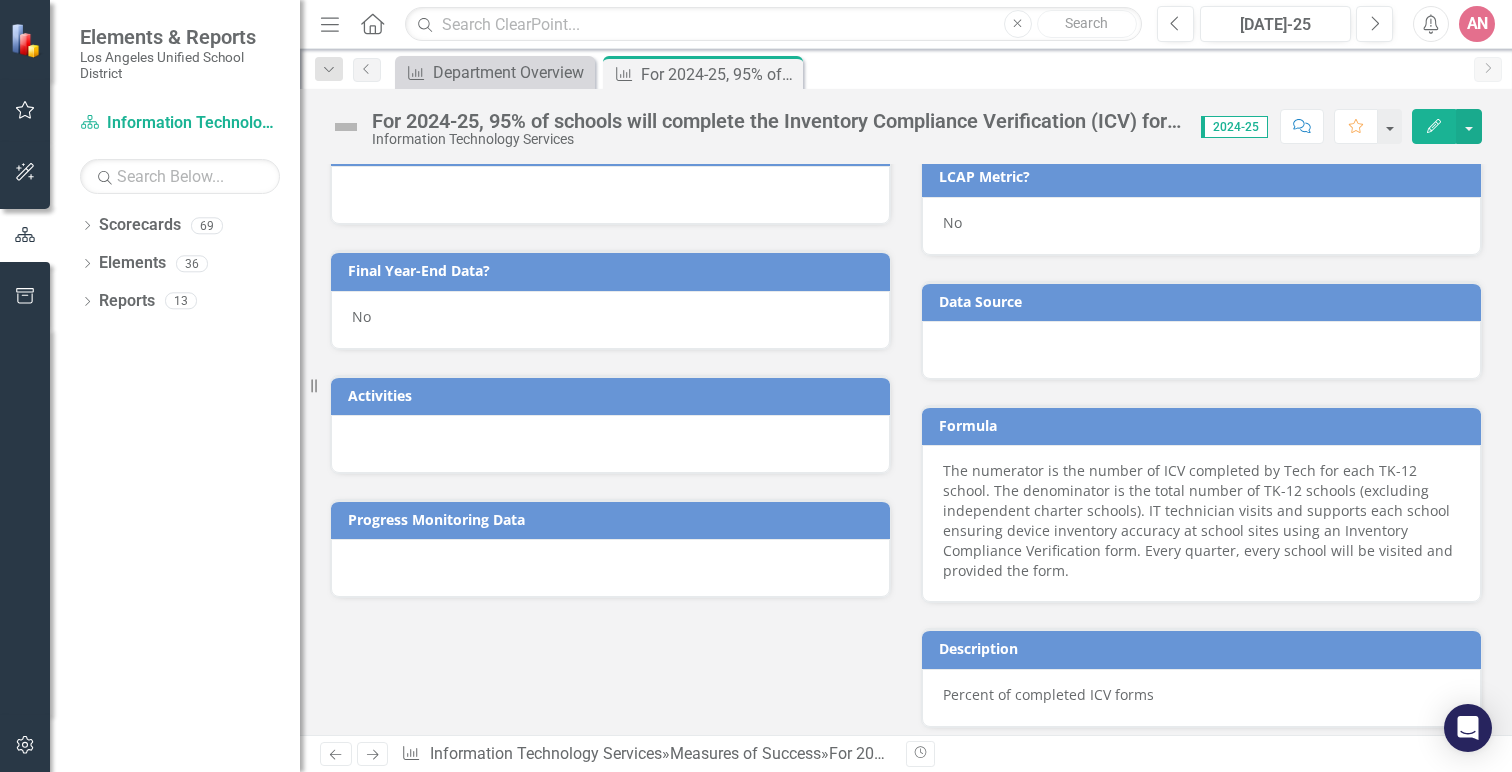 scroll, scrollTop: 828, scrollLeft: 0, axis: vertical 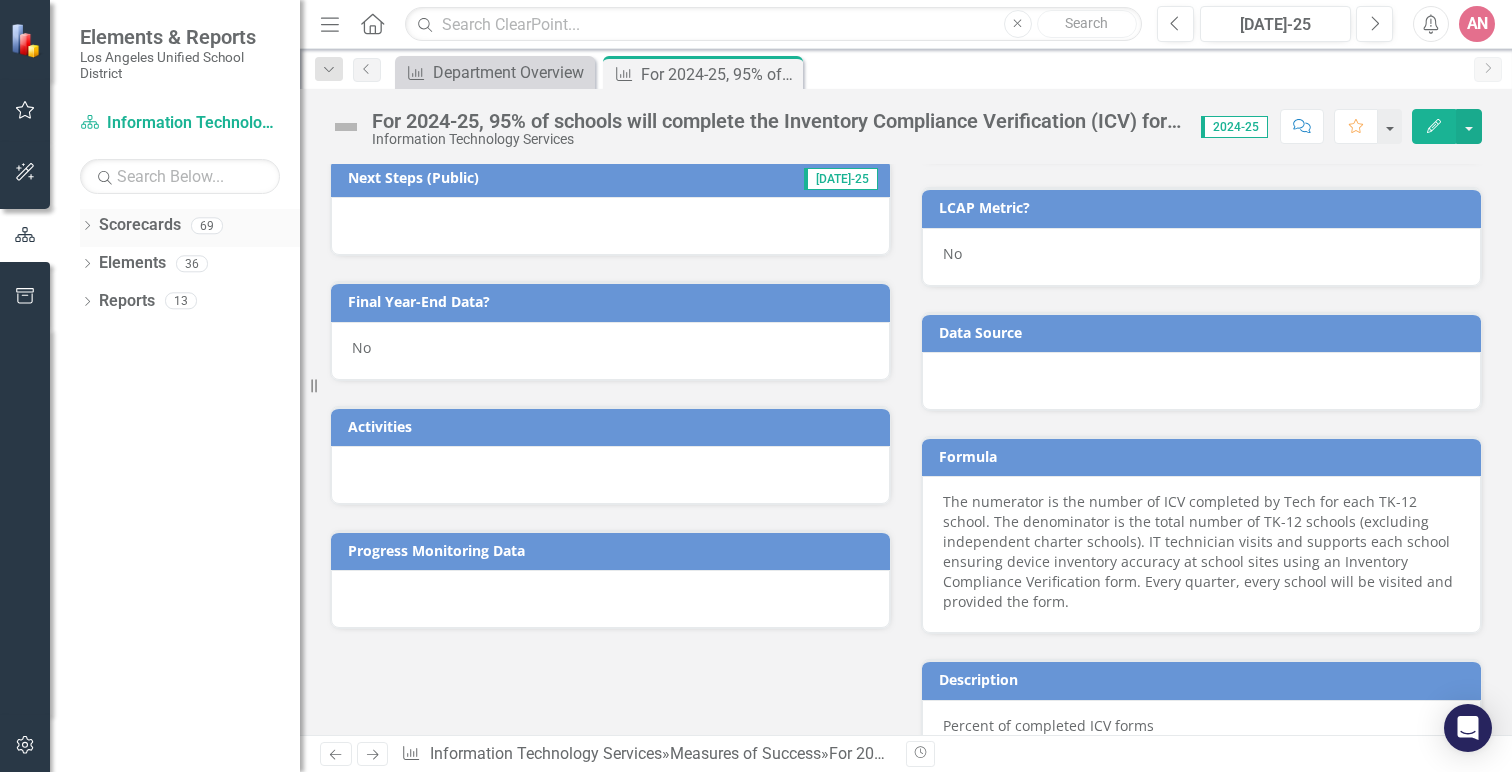 click on "Scorecards" at bounding box center [140, 225] 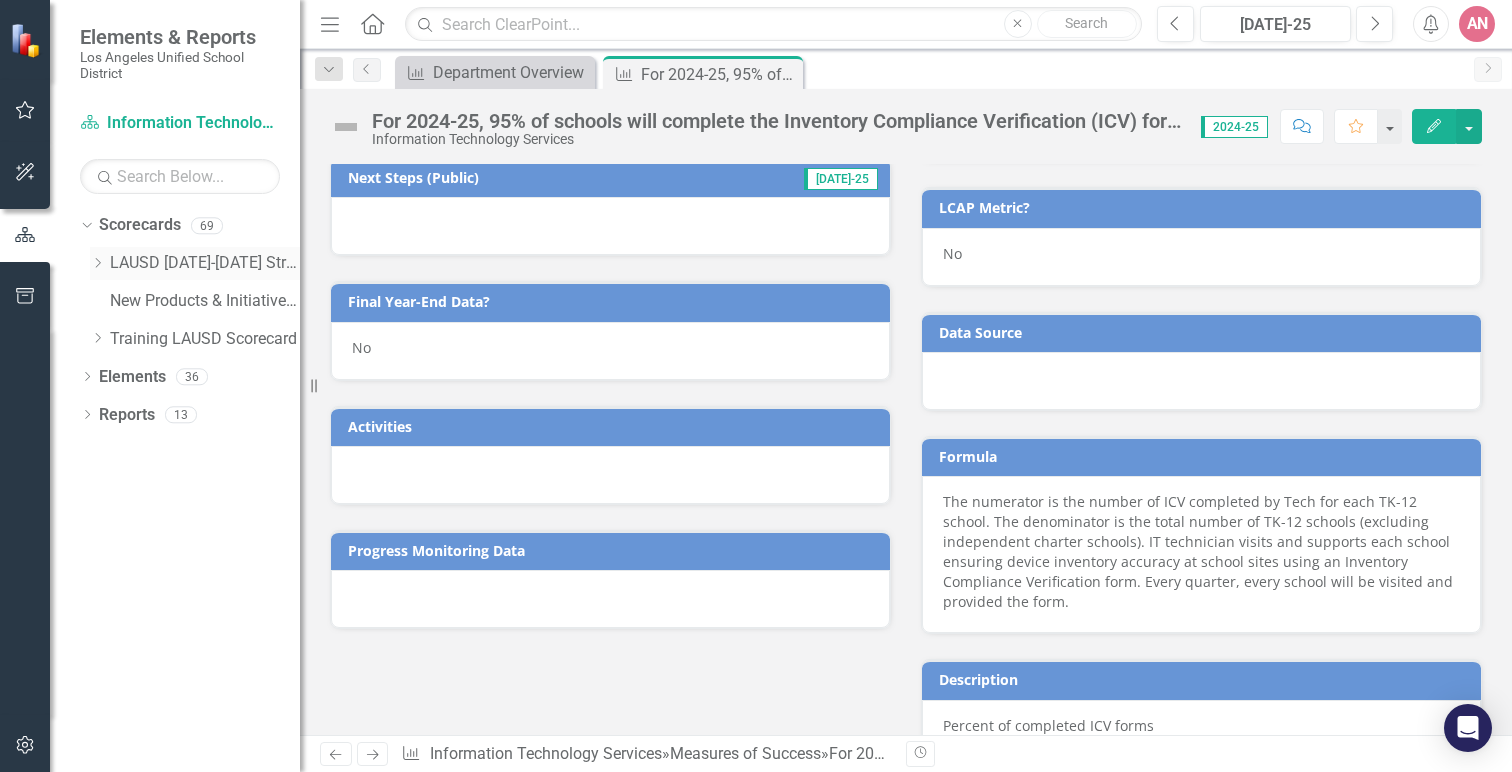 click on "LAUSD [DATE]-[DATE] Strategic Plan" at bounding box center (205, 263) 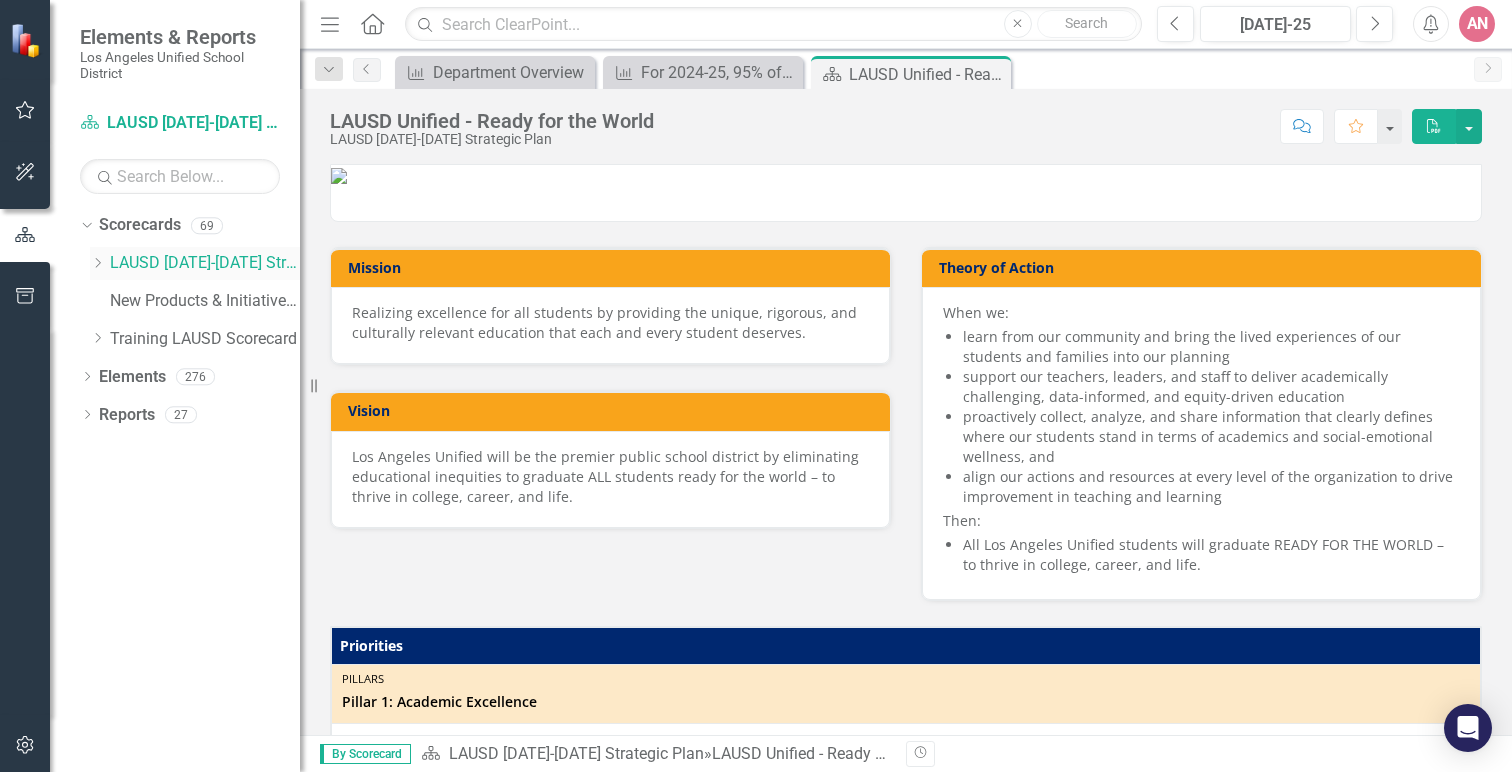 click on "LAUSD [DATE]-[DATE] Strategic Plan" at bounding box center (205, 263) 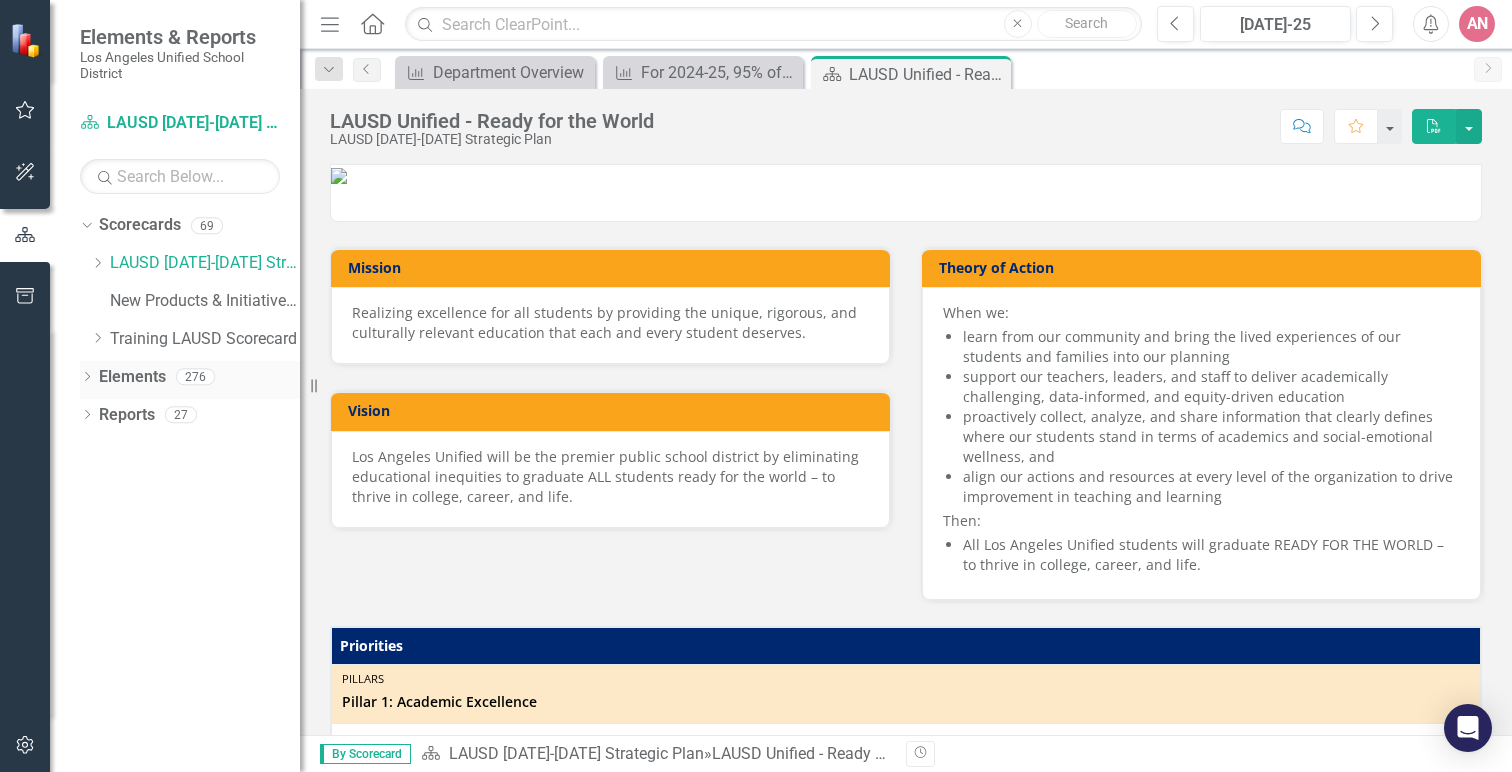 click on "Dropdown" 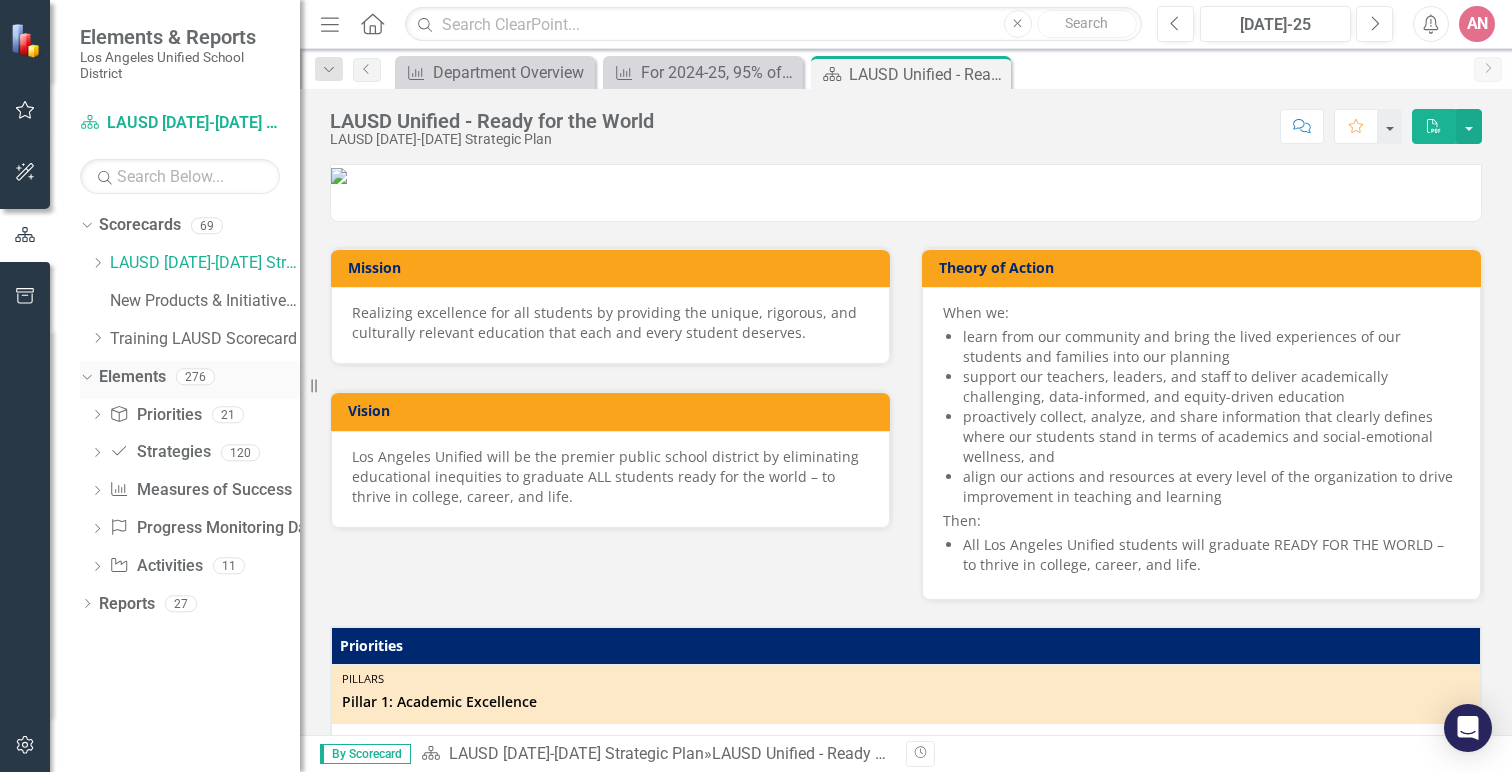 click on "Dropdown" at bounding box center (83, 376) 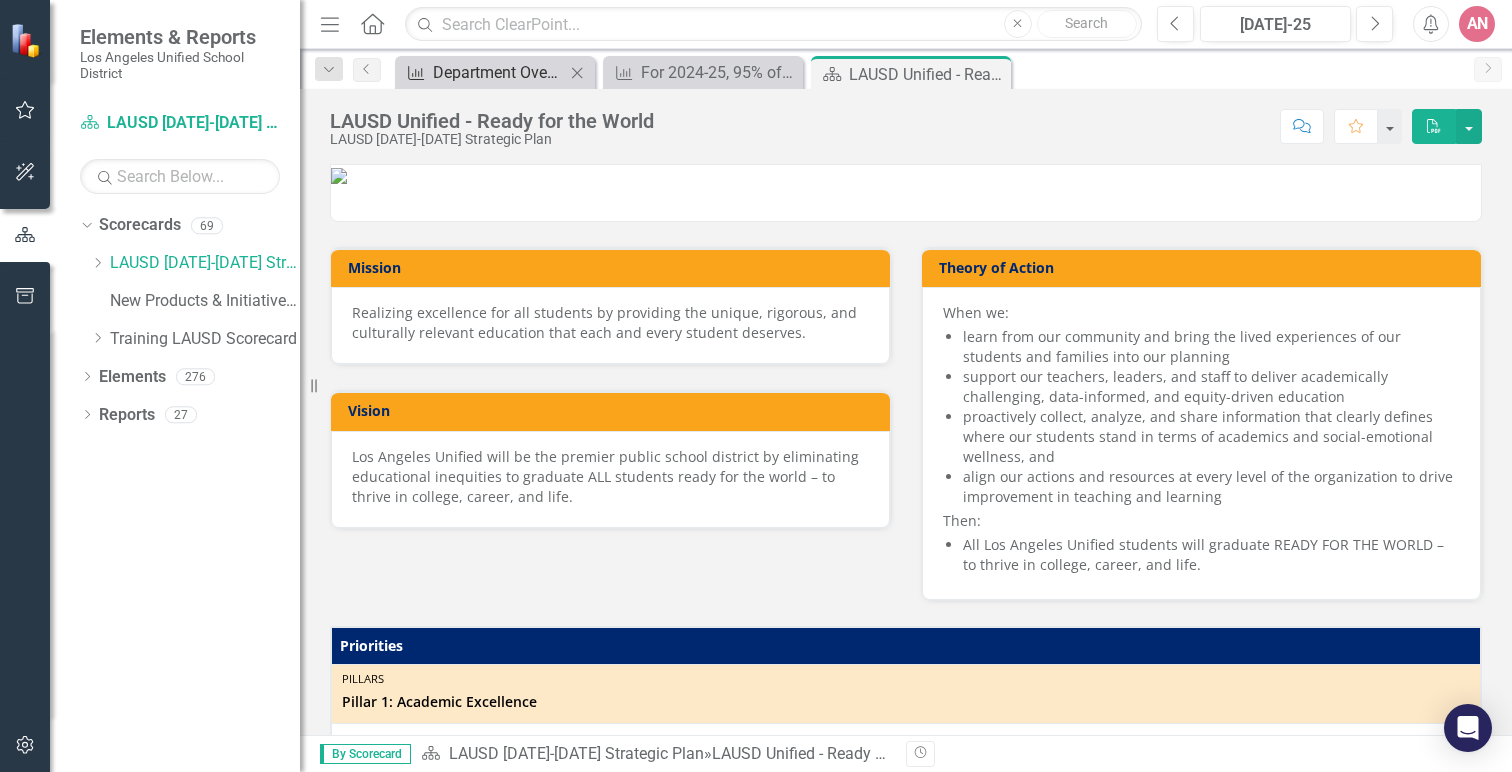 click on "Department Overview" at bounding box center (499, 72) 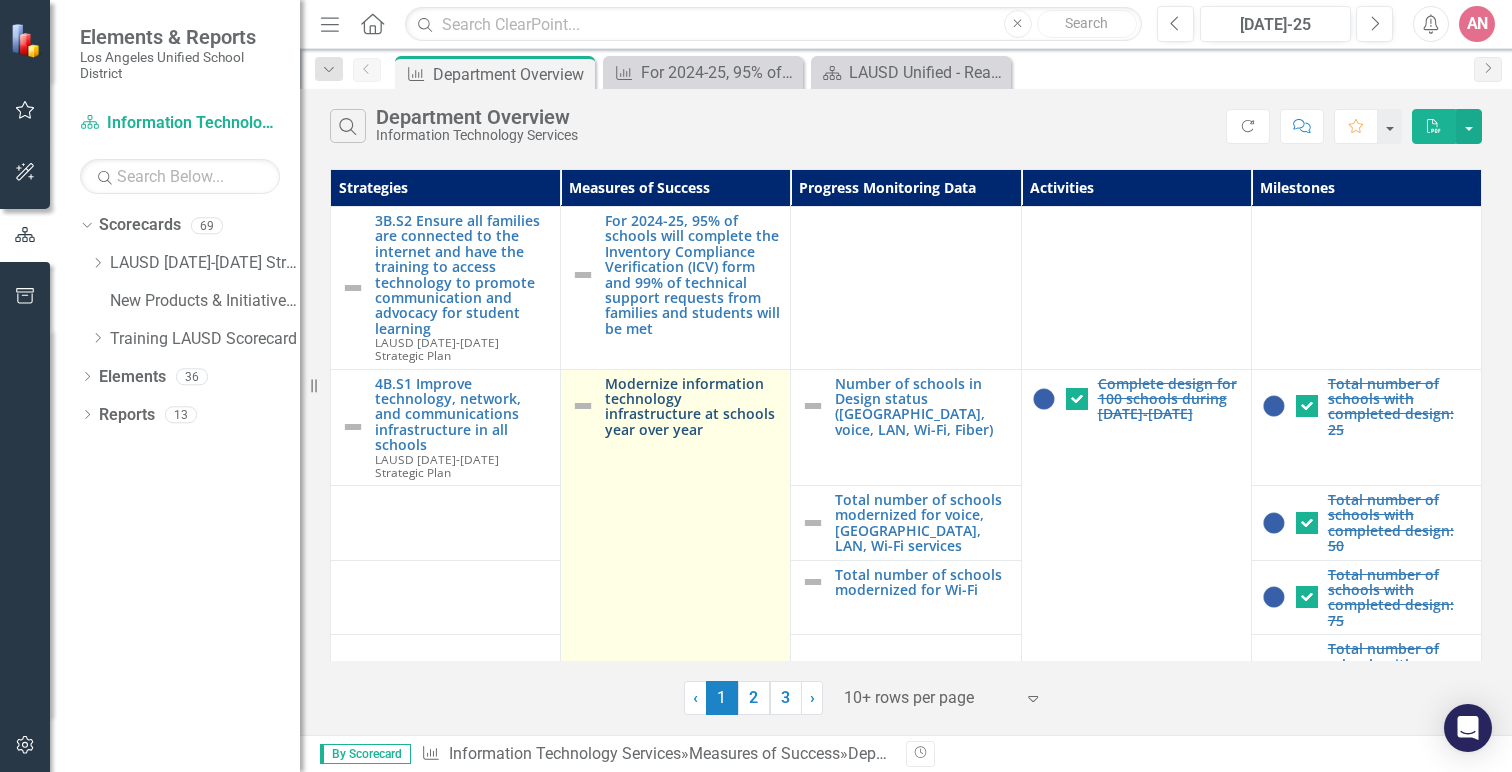 click on "Modernize information technology infrastructure at schools year over year" at bounding box center (692, 407) 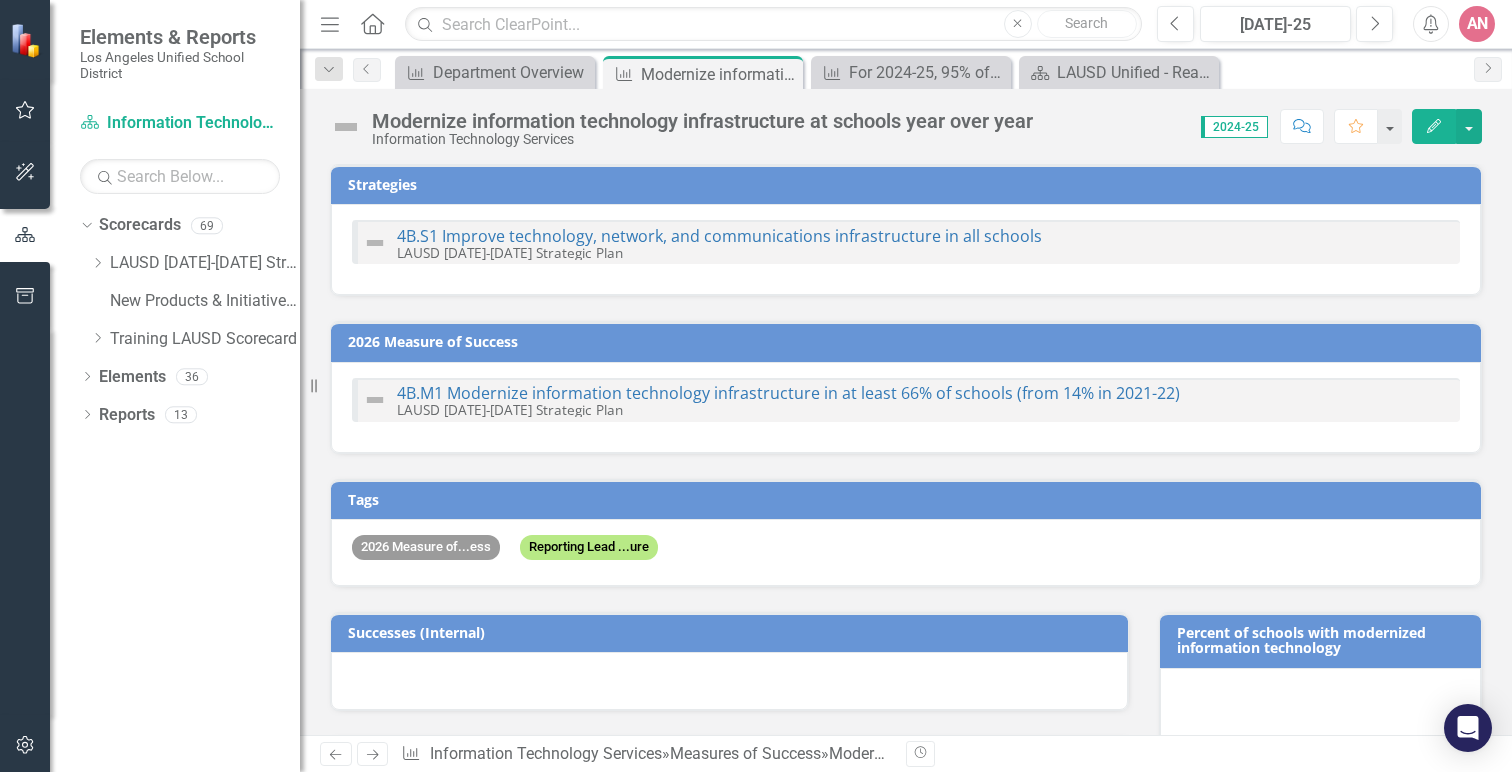 checkbox on "true" 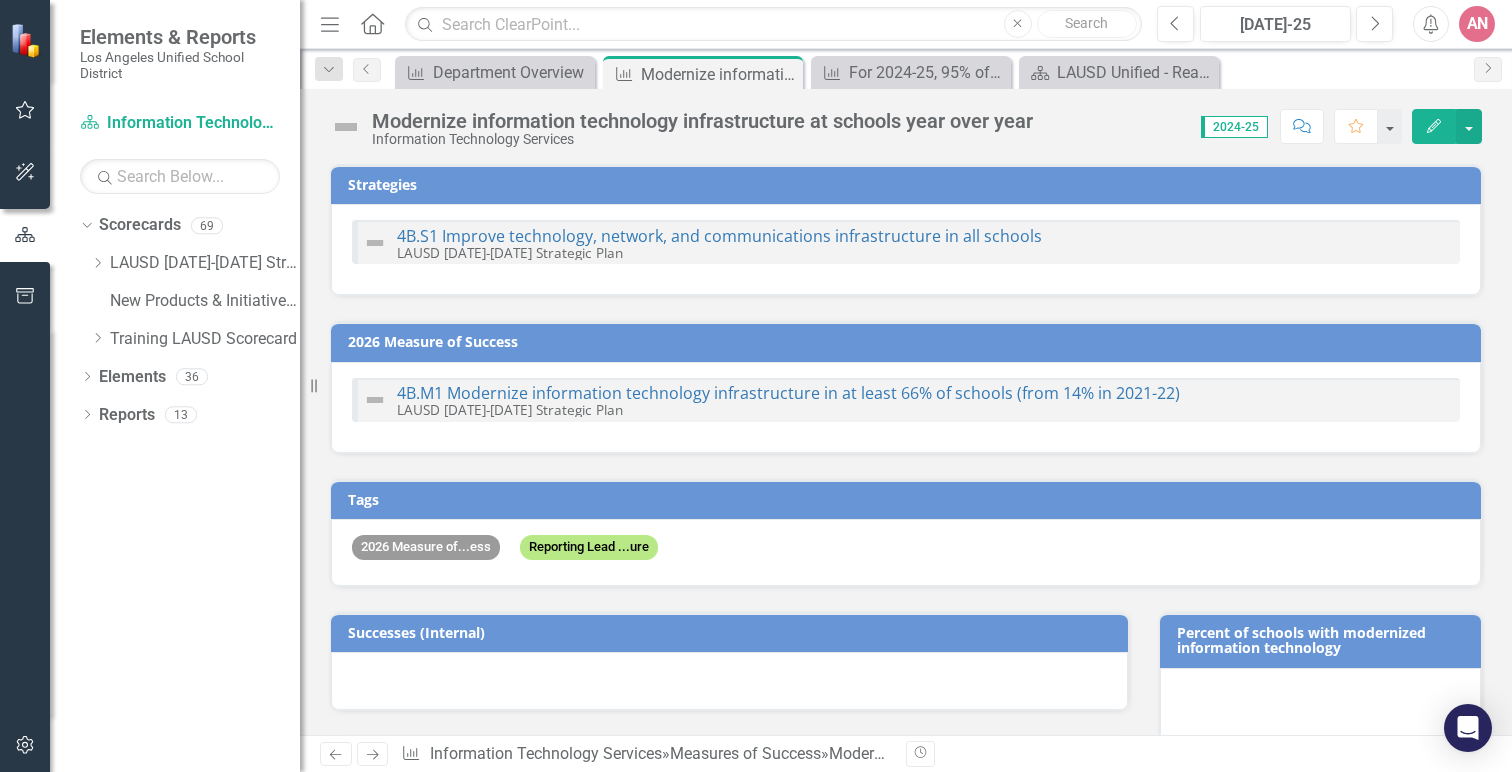 checkbox on "true" 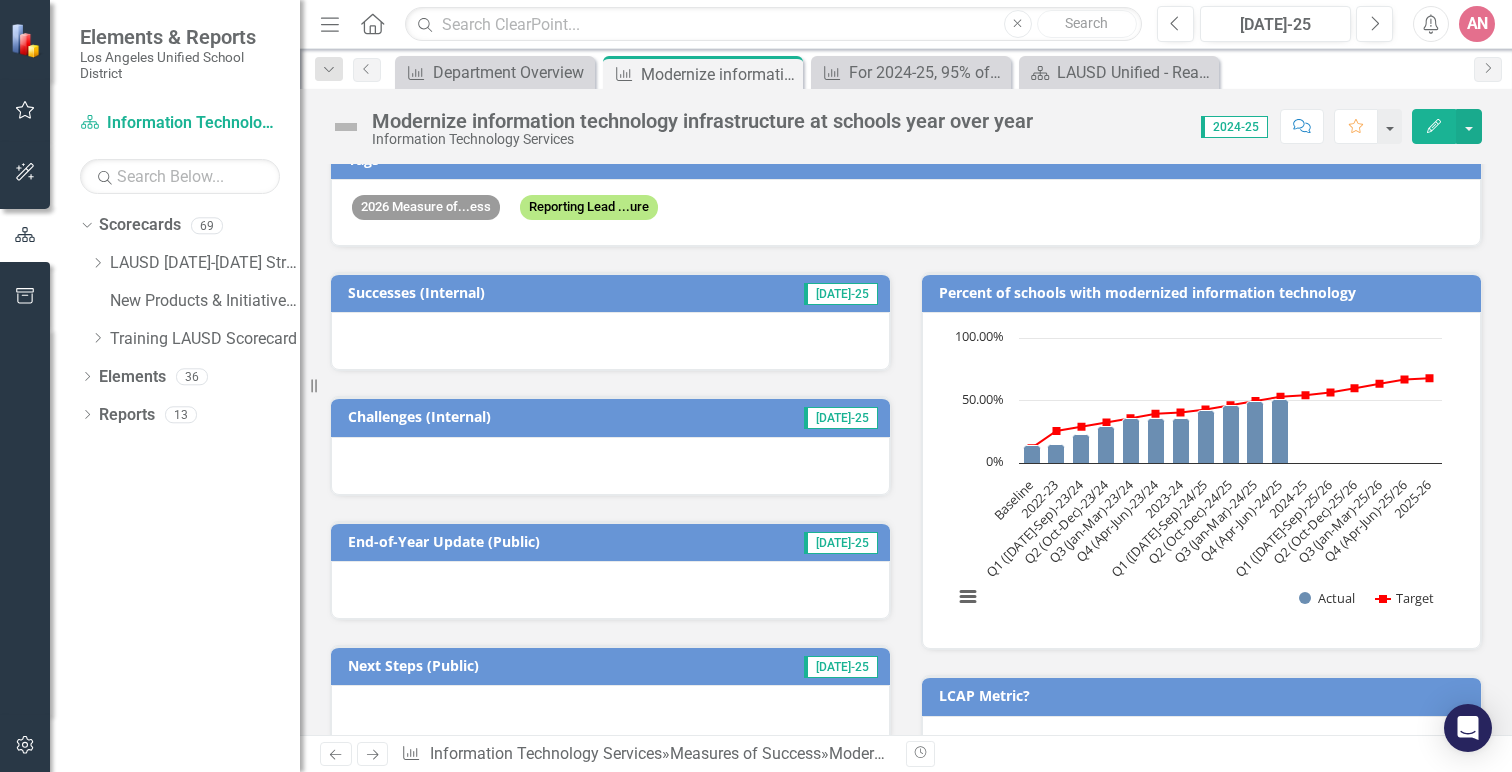 scroll, scrollTop: 341, scrollLeft: 0, axis: vertical 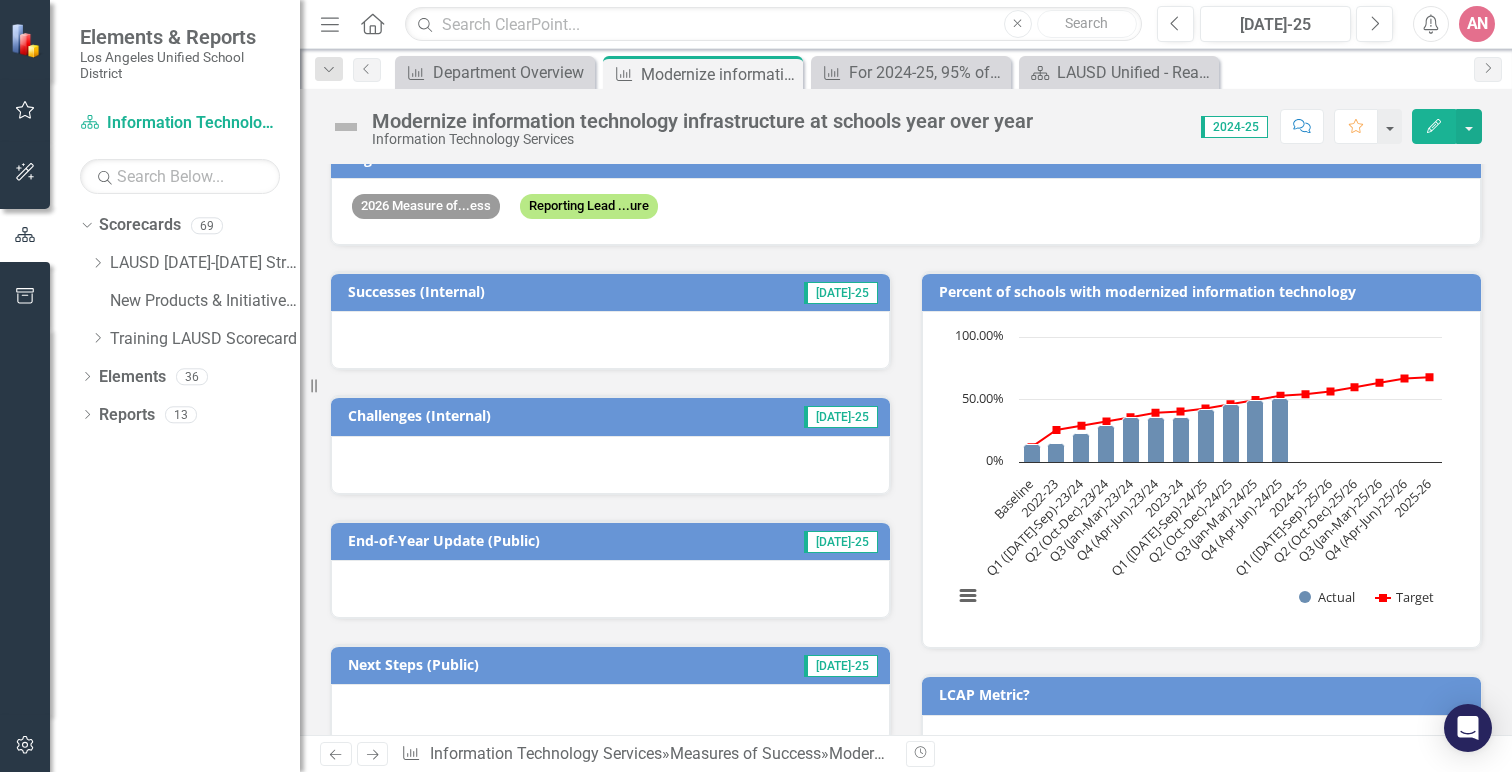 click on "Successes (Internal)" at bounding box center (519, 294) 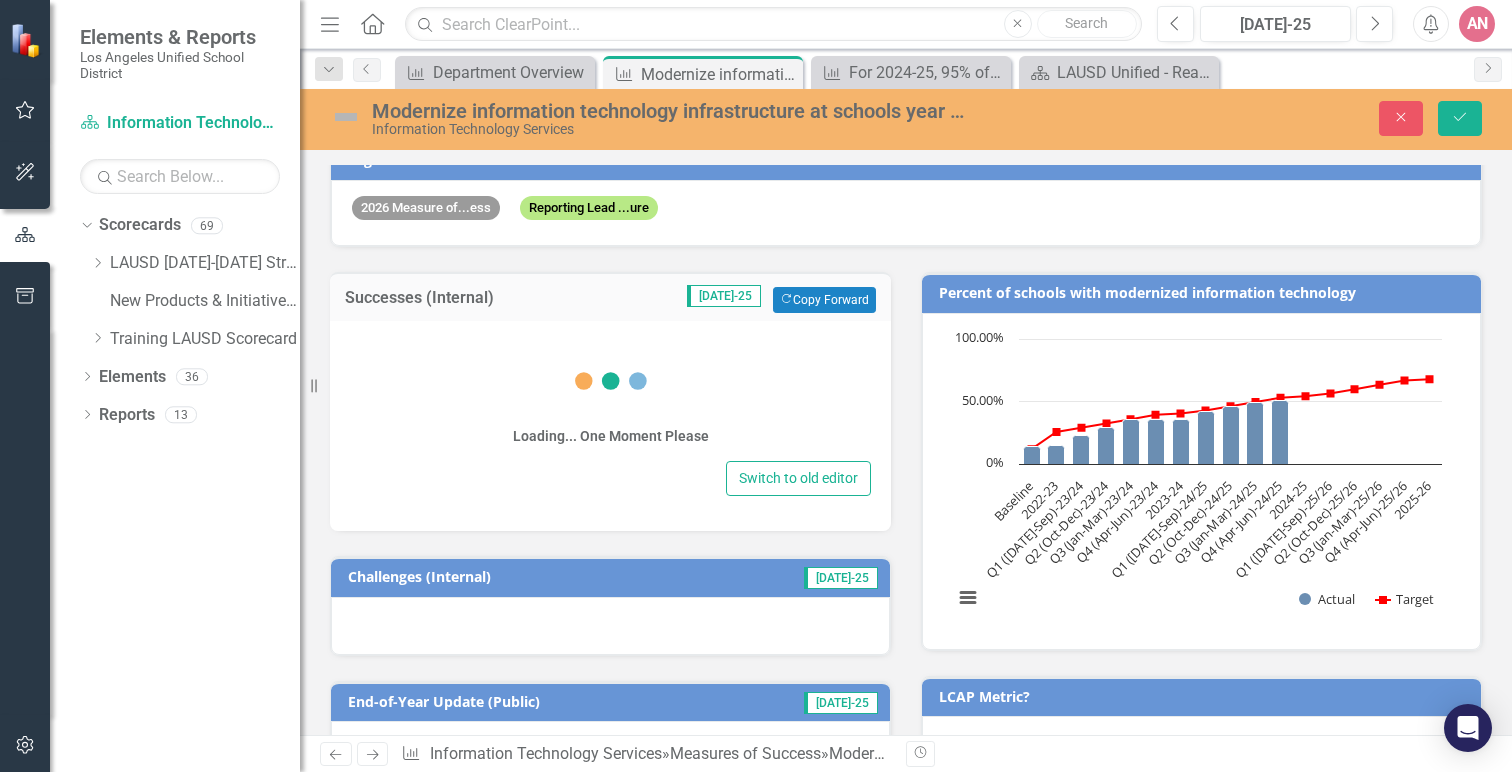 click on "Loading... One Moment Please" at bounding box center [610, 396] 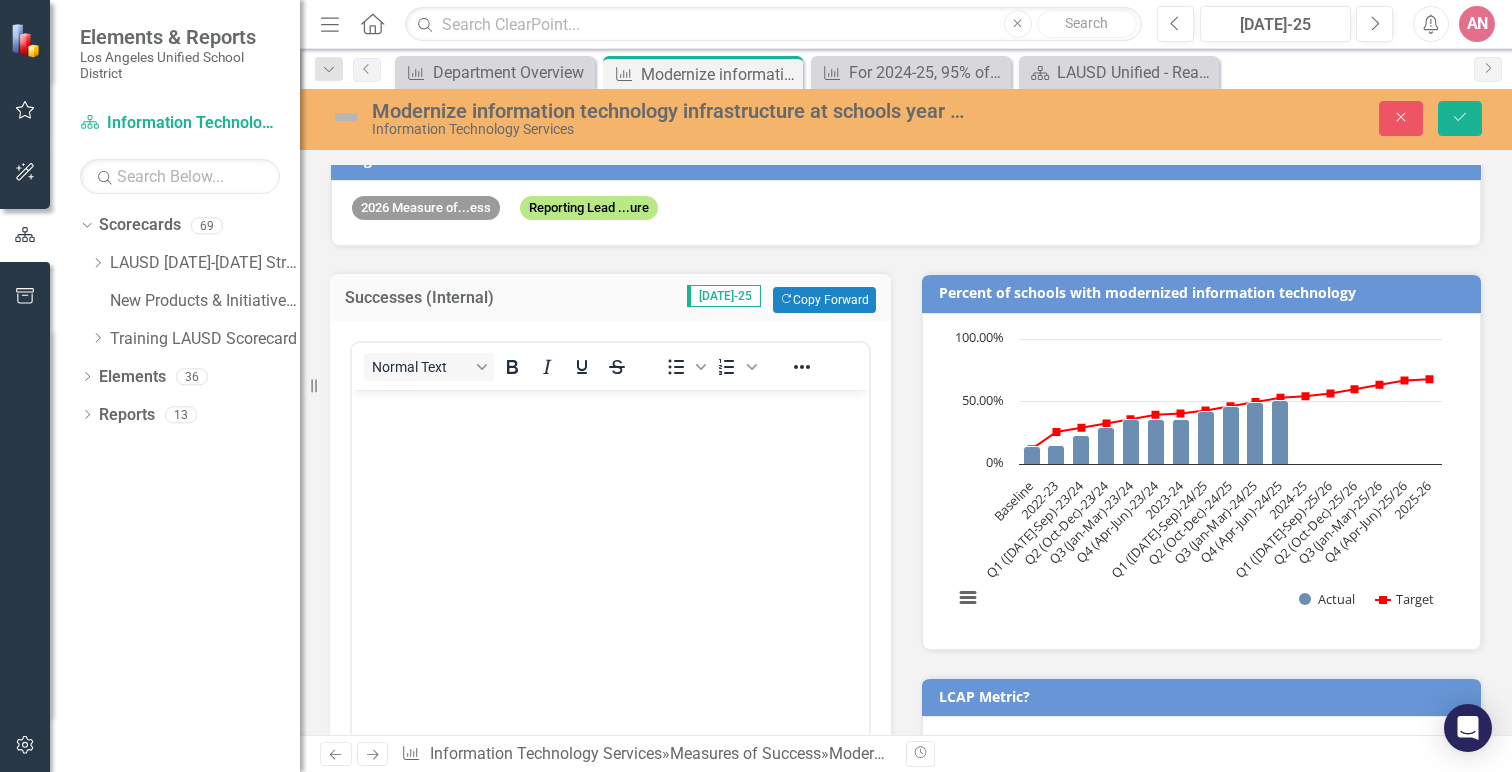 scroll, scrollTop: 0, scrollLeft: 0, axis: both 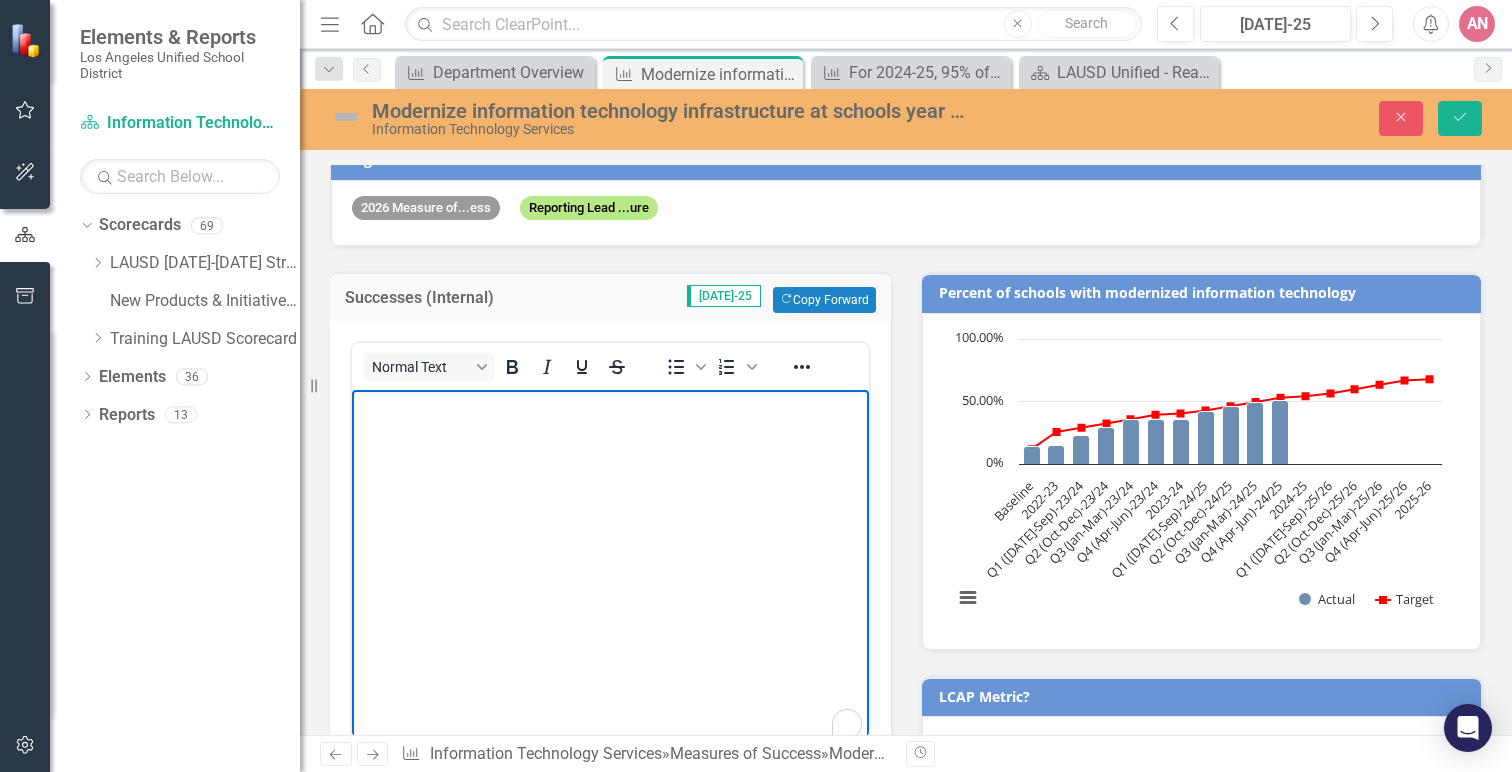 click at bounding box center (610, 407) 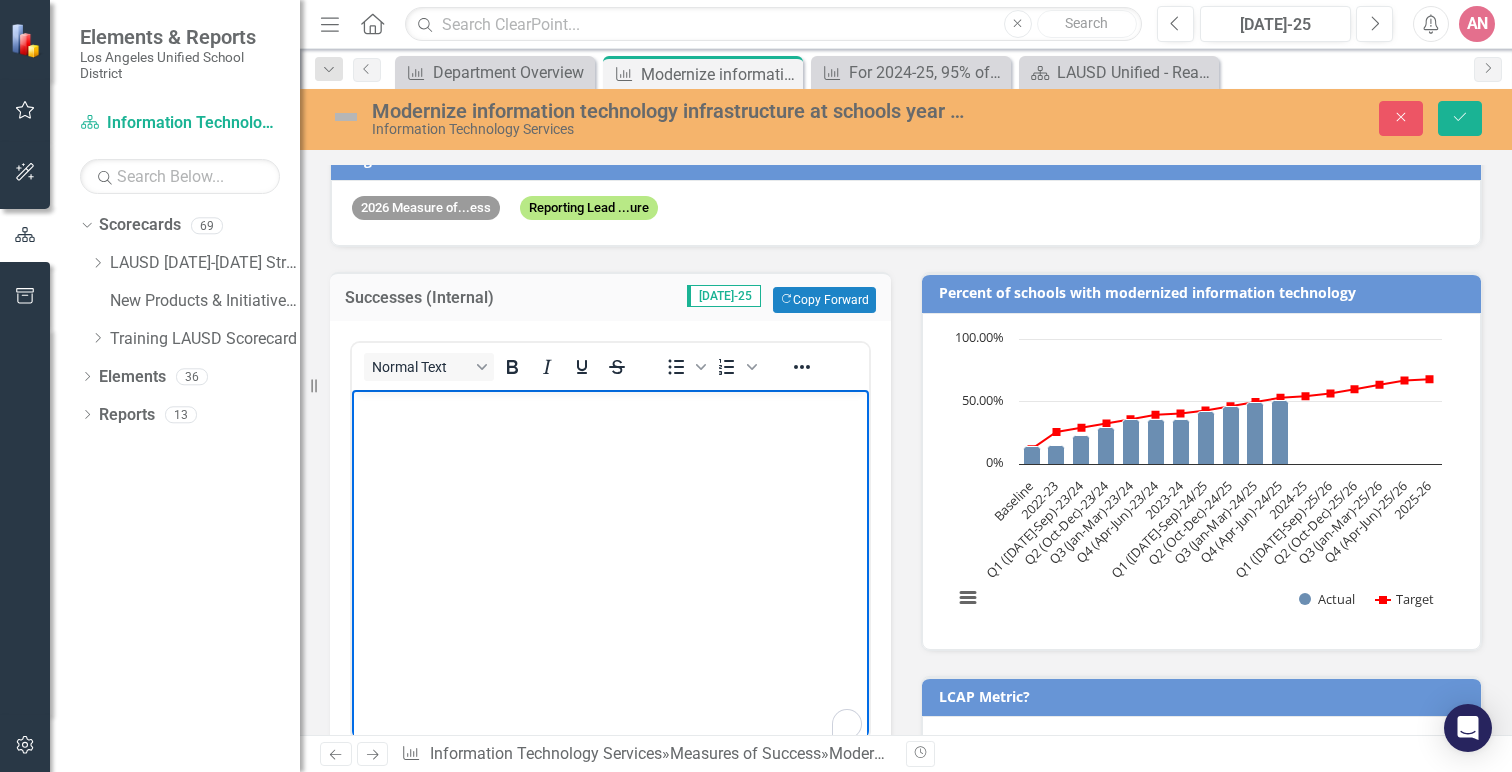 paste 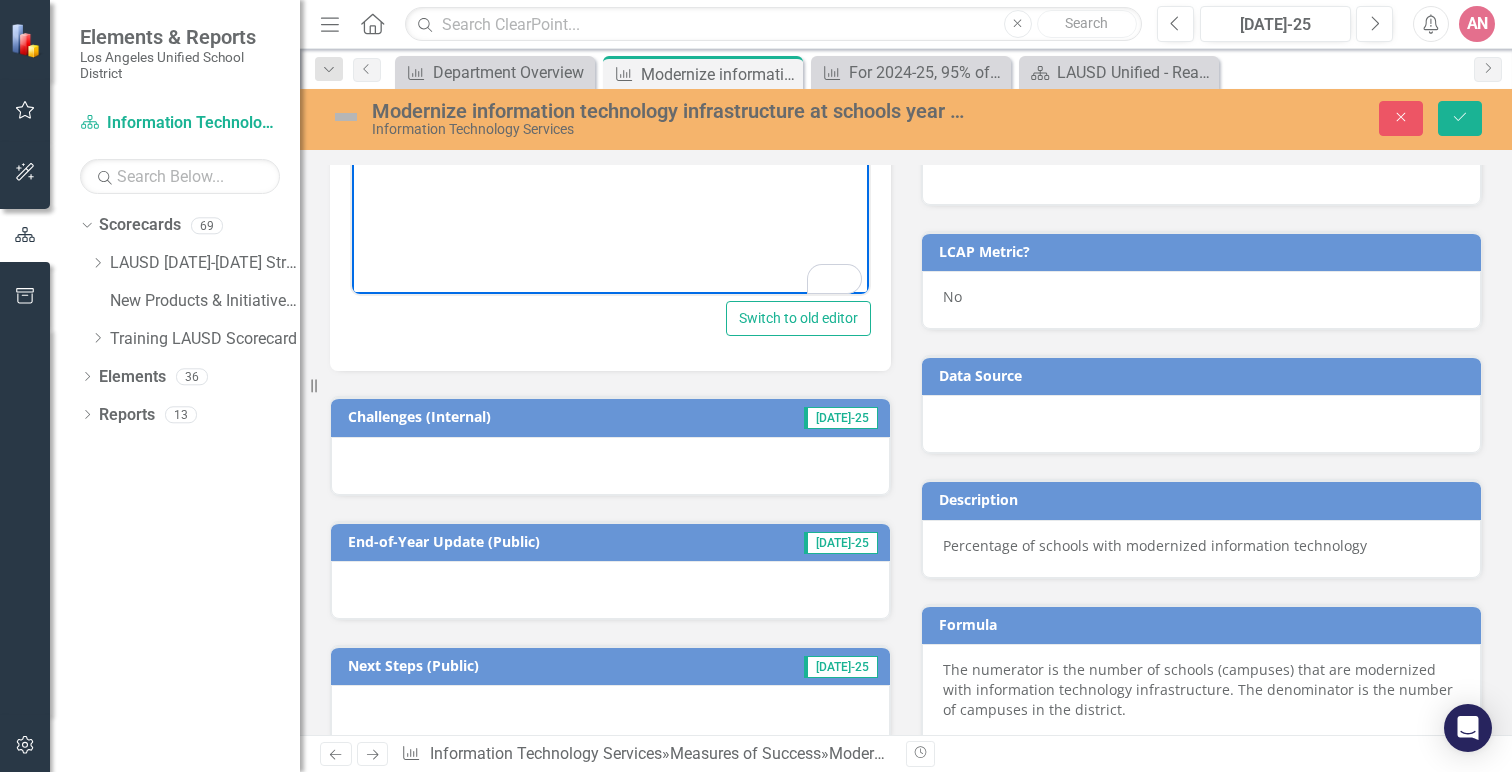 scroll, scrollTop: 796, scrollLeft: 0, axis: vertical 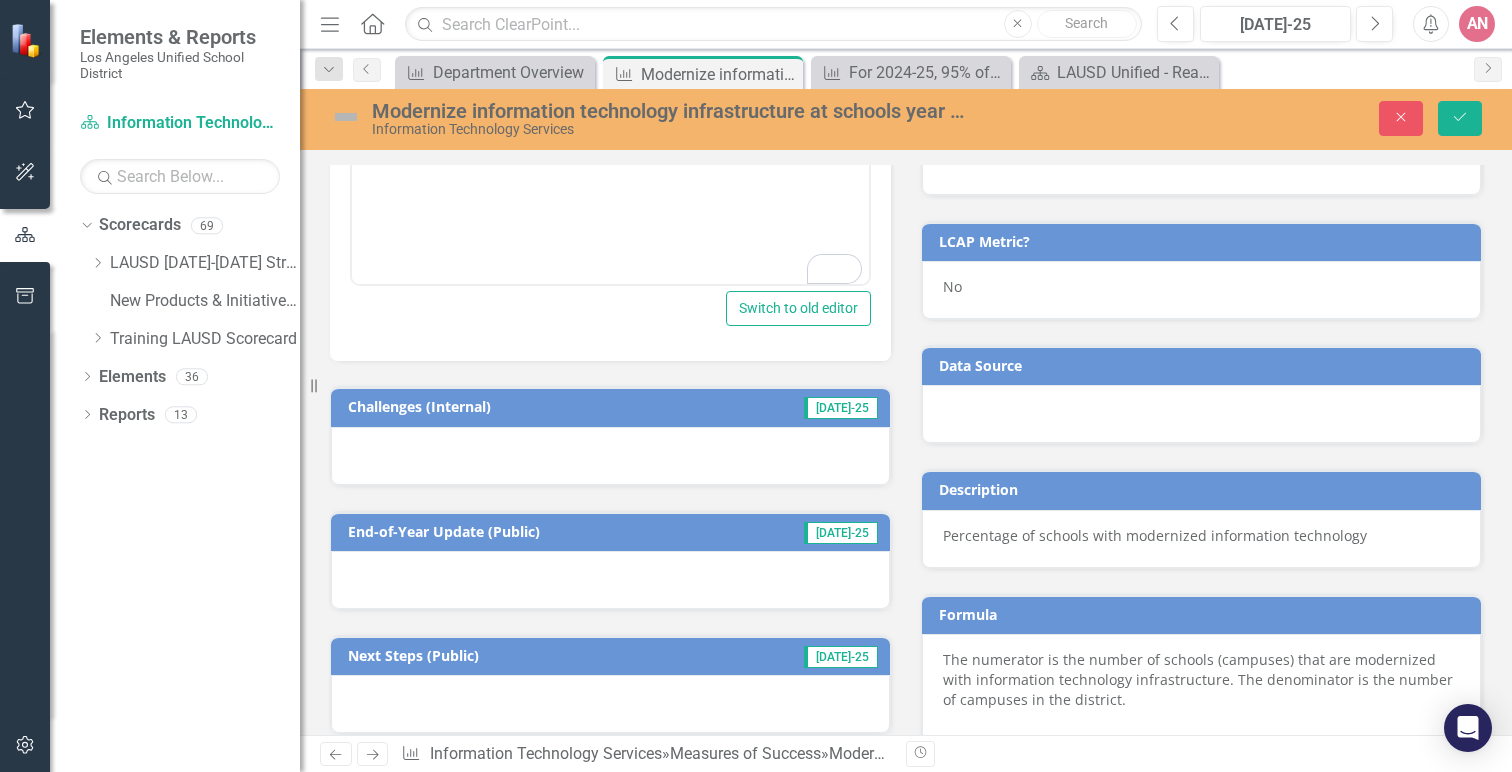 click at bounding box center [610, 456] 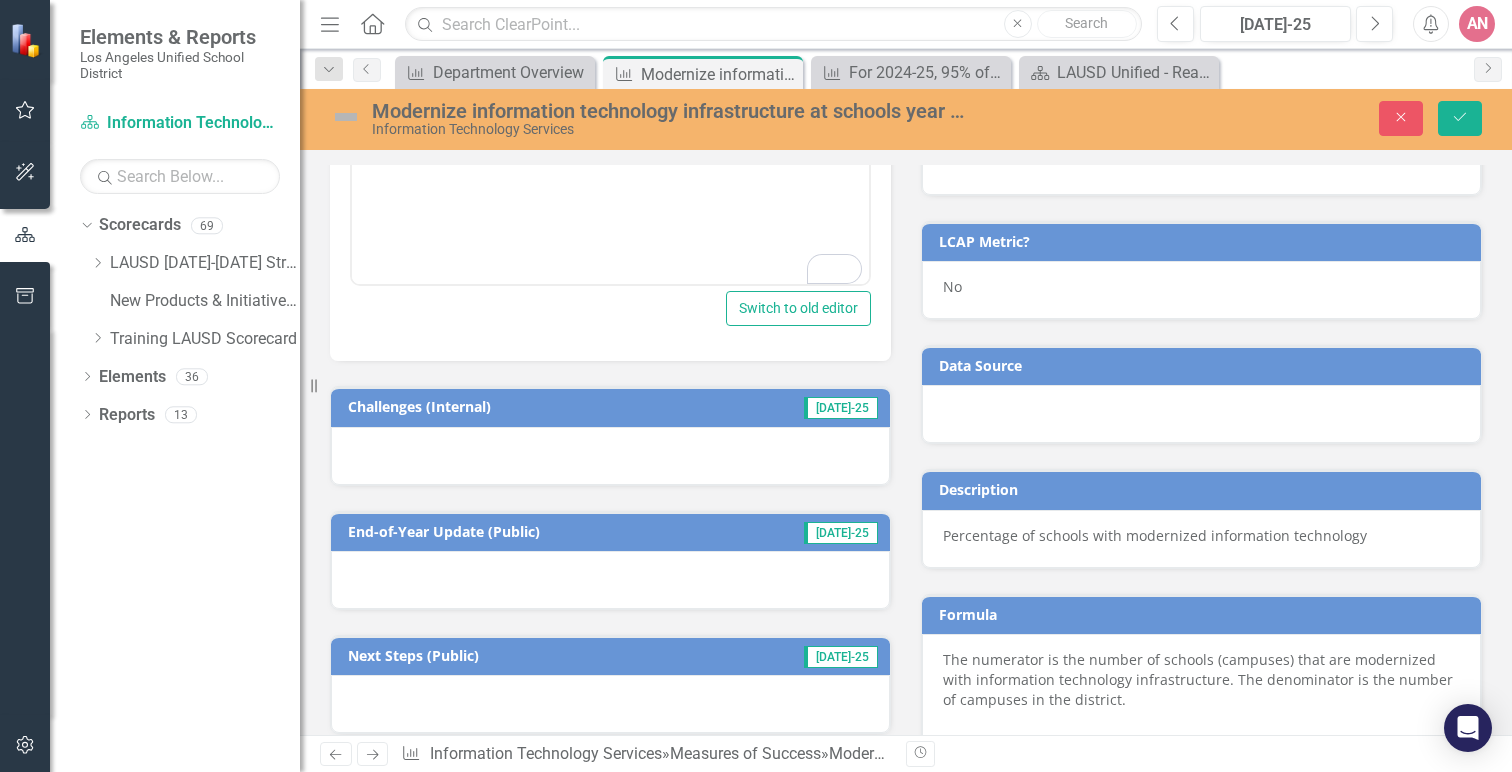 click at bounding box center [610, 456] 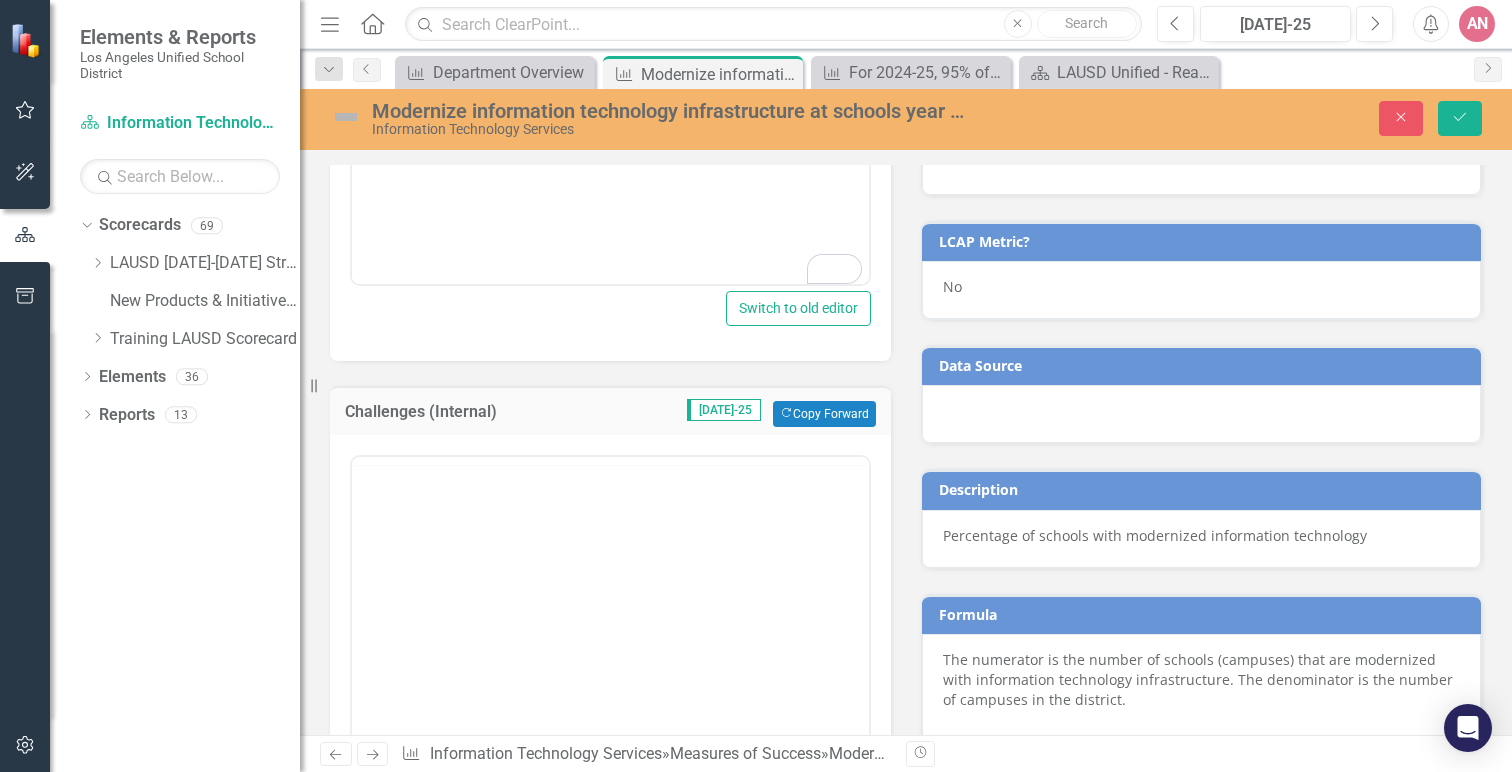 scroll, scrollTop: 0, scrollLeft: 0, axis: both 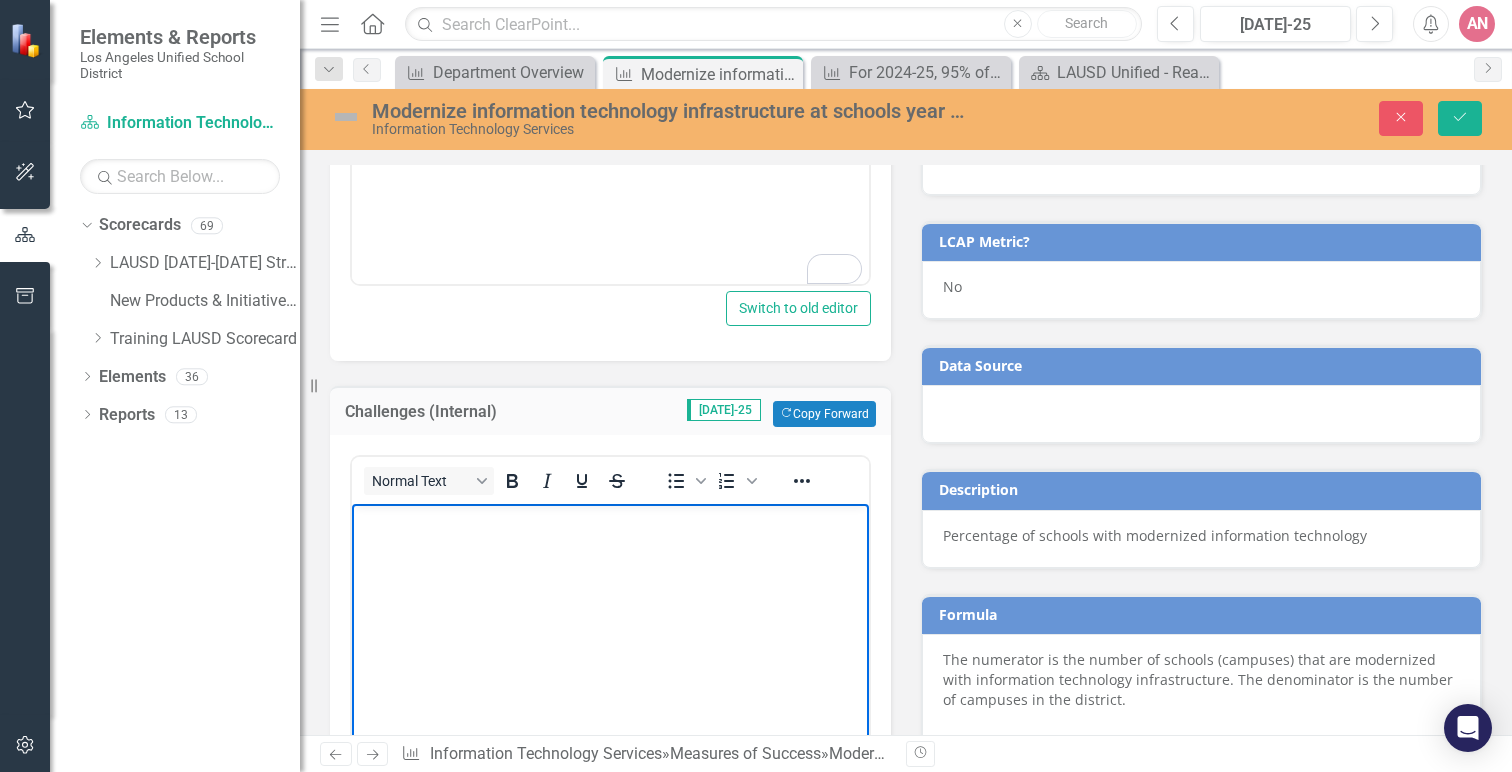 click at bounding box center (610, 654) 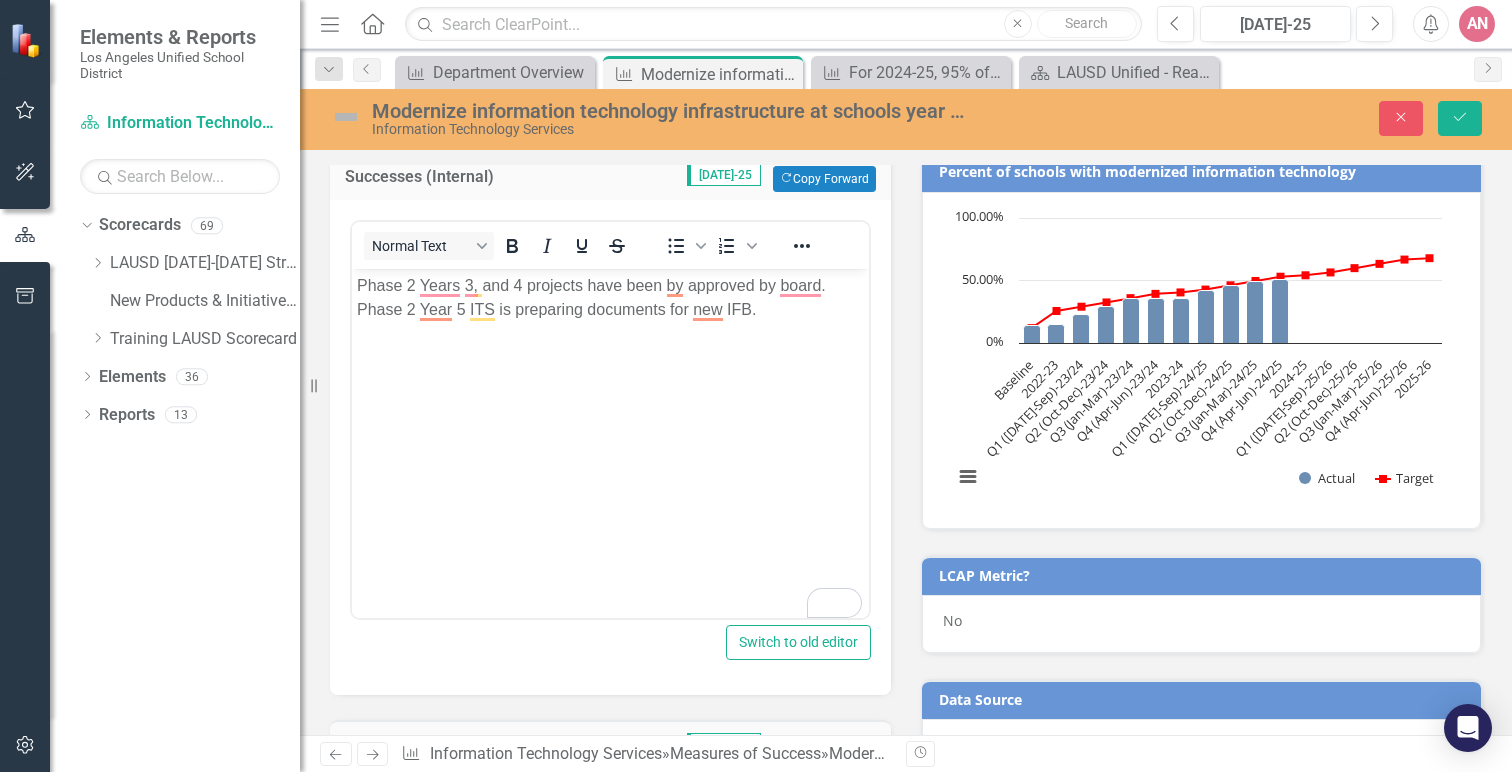 scroll, scrollTop: 539, scrollLeft: 0, axis: vertical 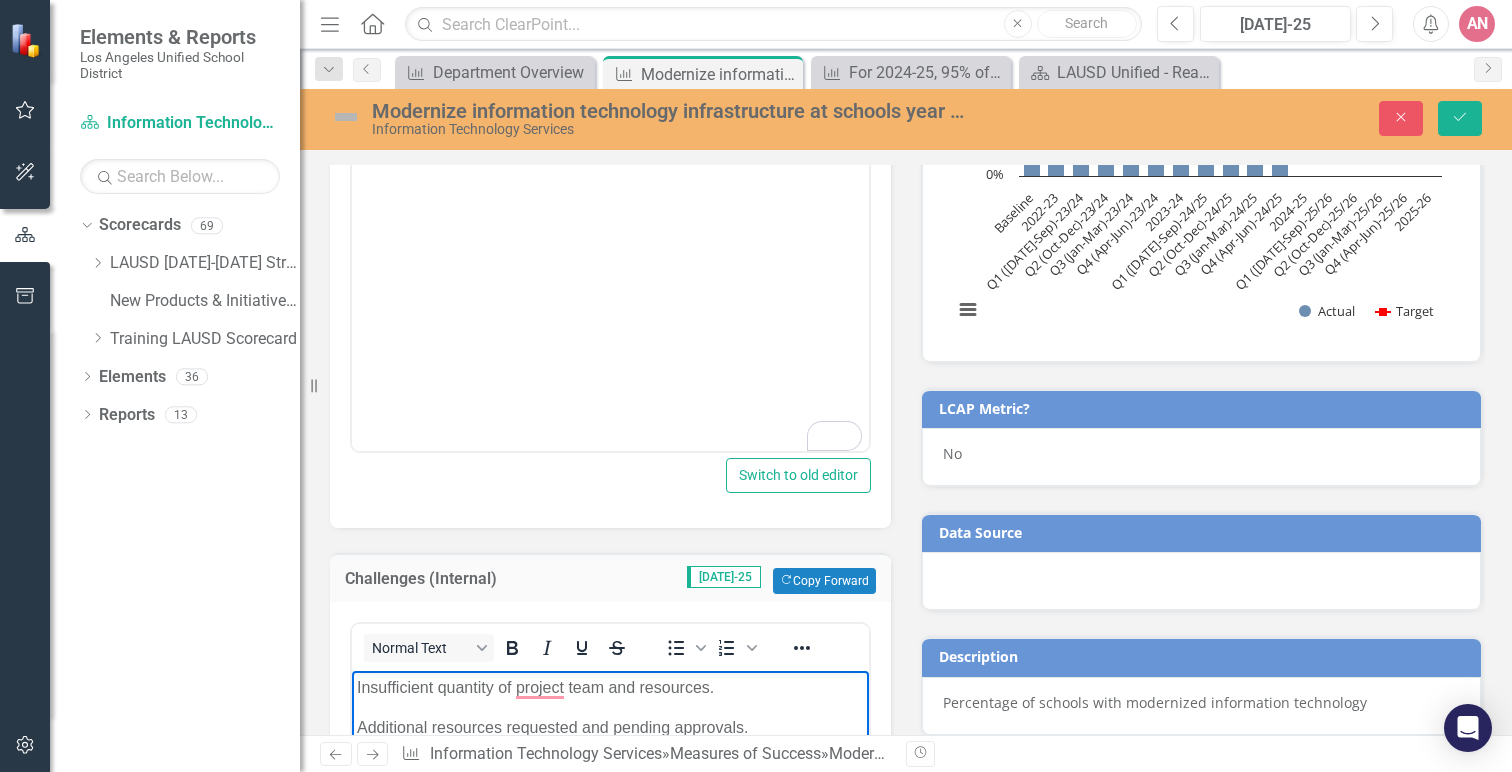click on "Insufficient quantity of project team and resources. Additional resources requested and pending approvals." at bounding box center (610, 821) 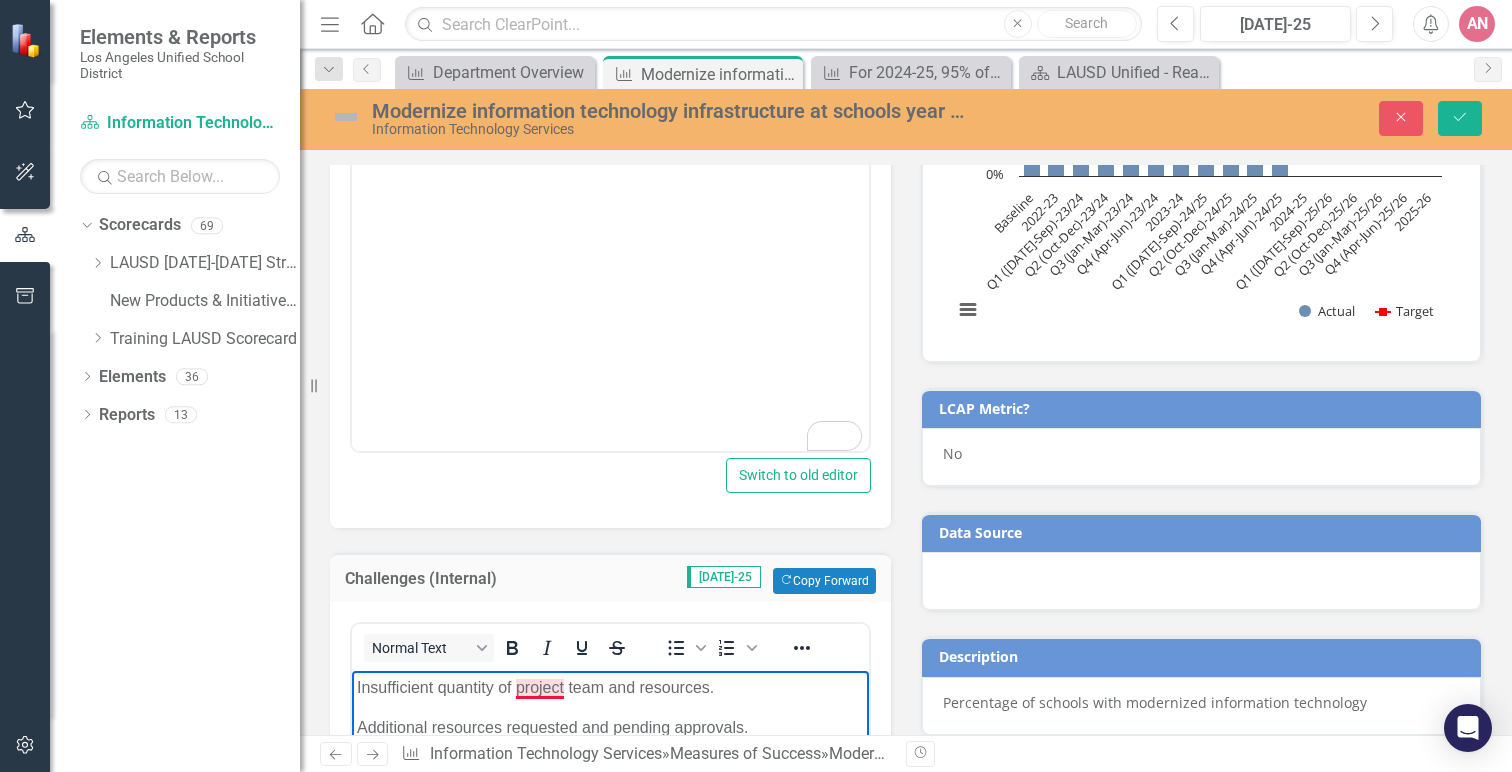 click on "Insufficient quantity of project team and resources." at bounding box center [610, 688] 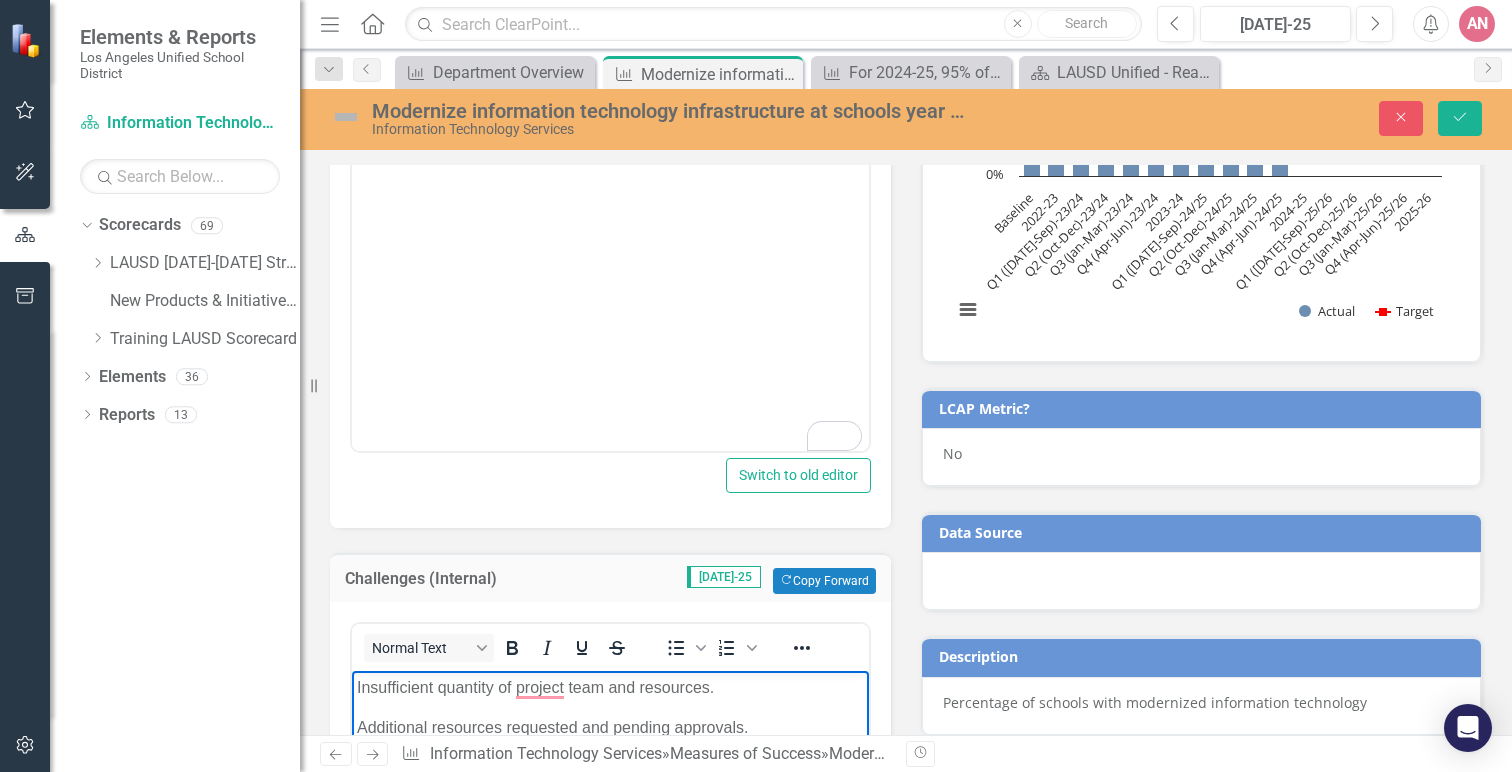 click on "Insufficient quantity of project team and resources. Additional resources requested and pending approvals." at bounding box center [610, 821] 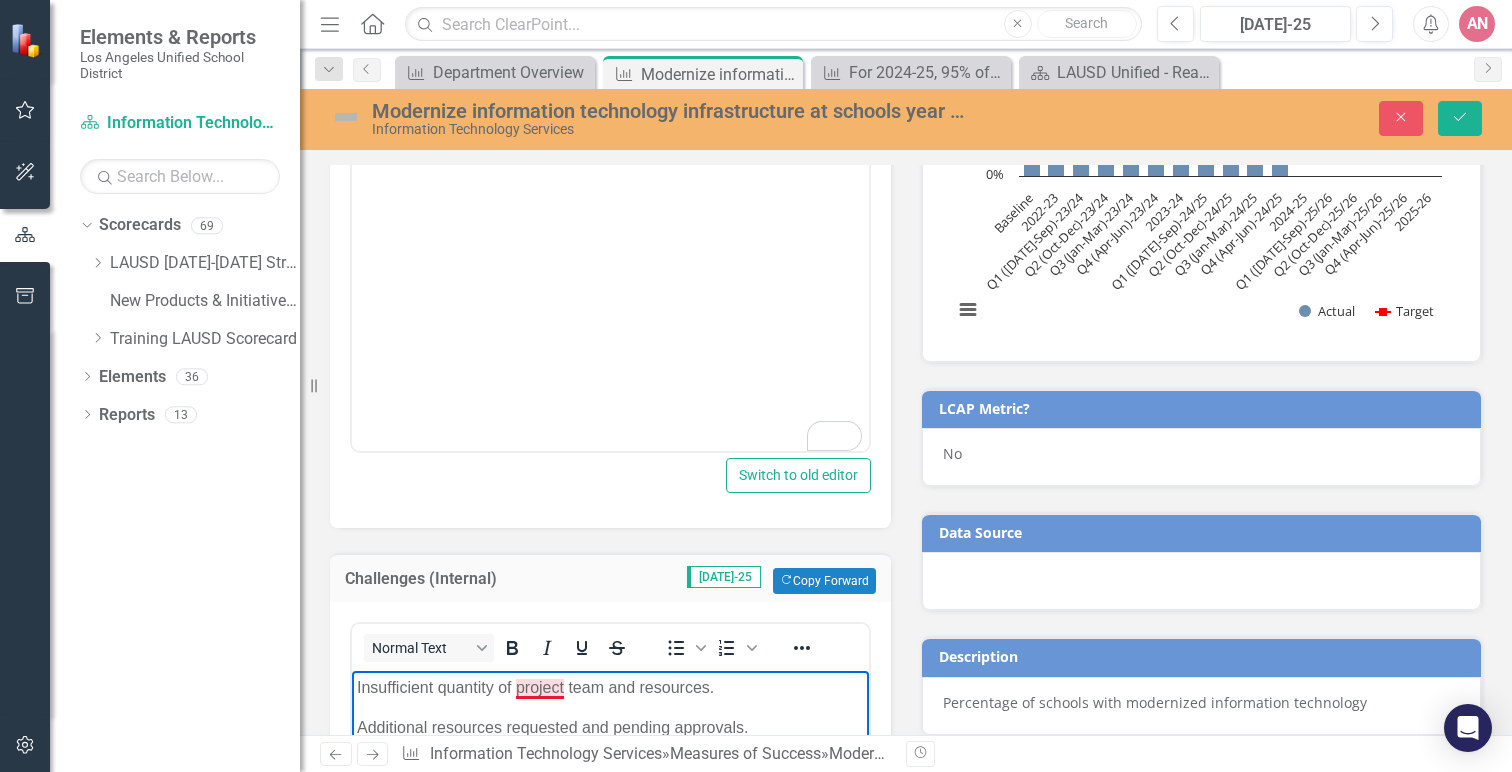 click on "Insufficient quantity of project team and resources." at bounding box center [610, 688] 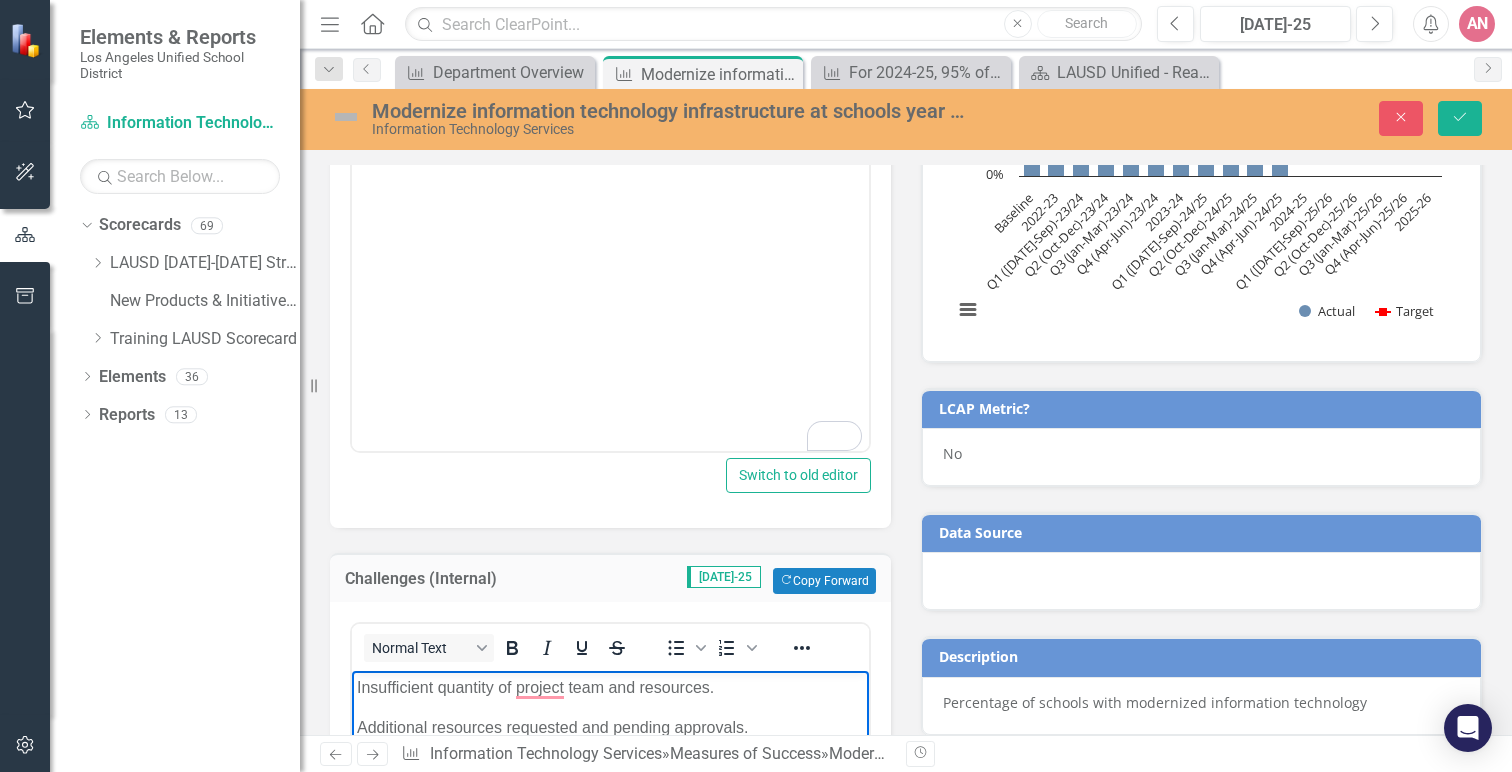 type 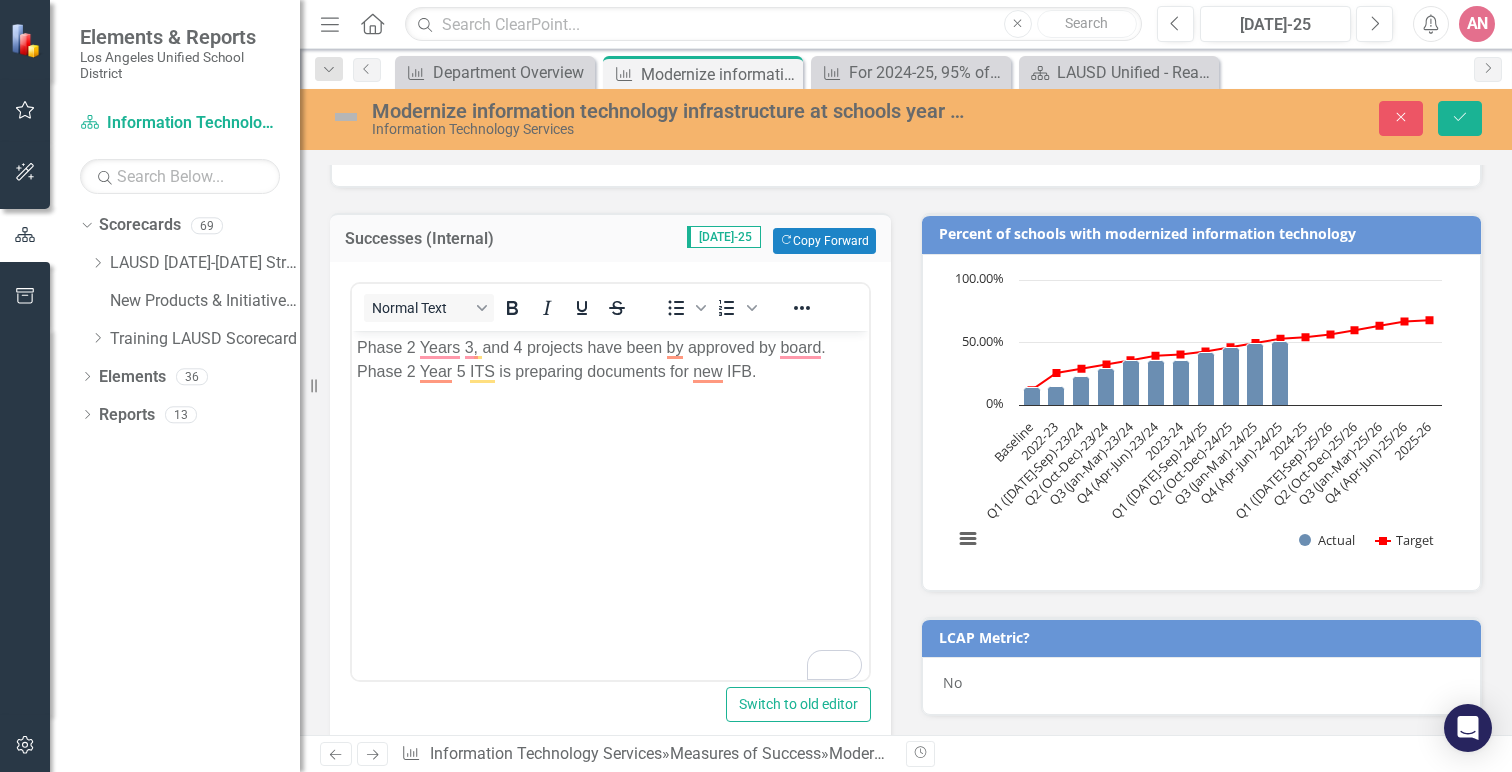 scroll, scrollTop: 364, scrollLeft: 0, axis: vertical 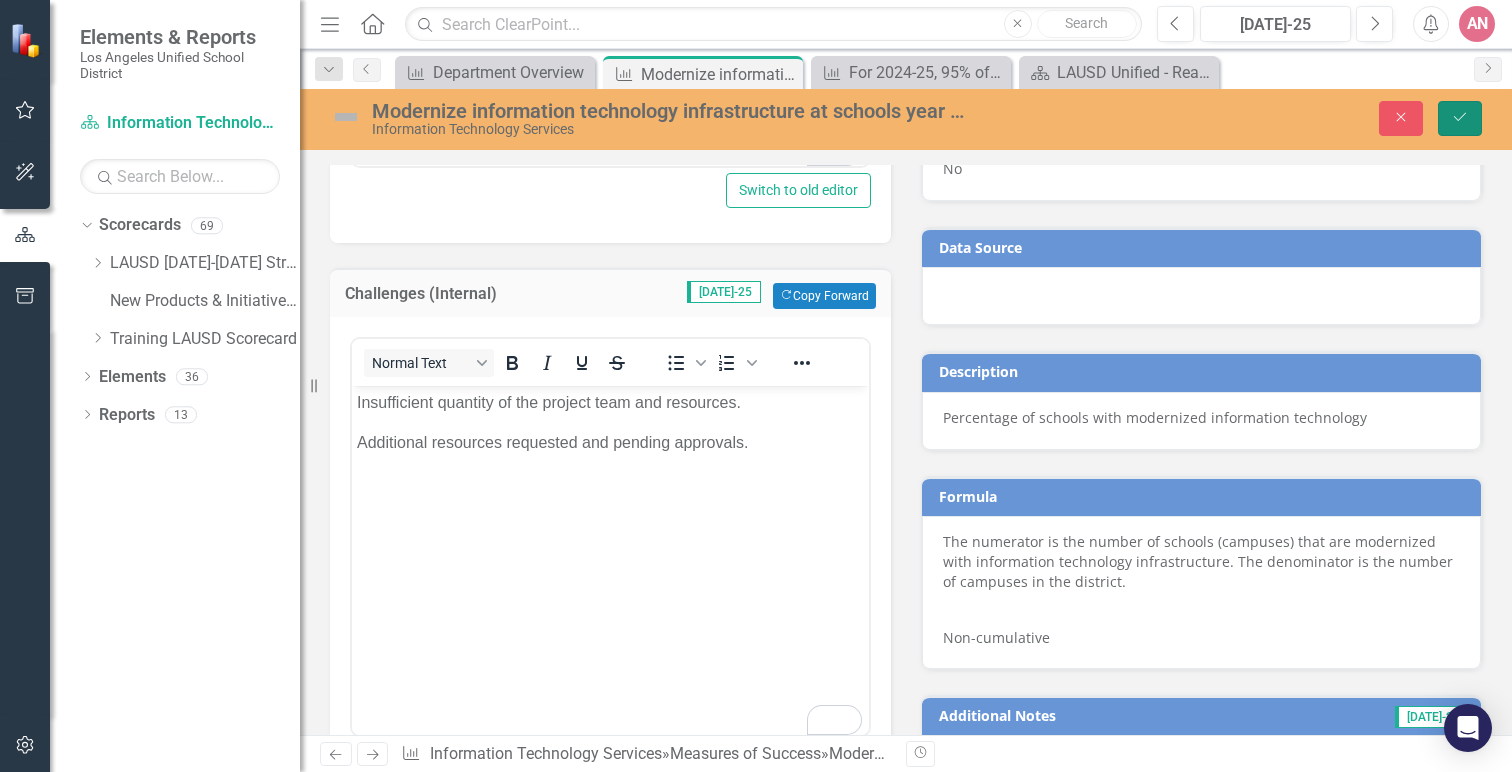click on "Save" 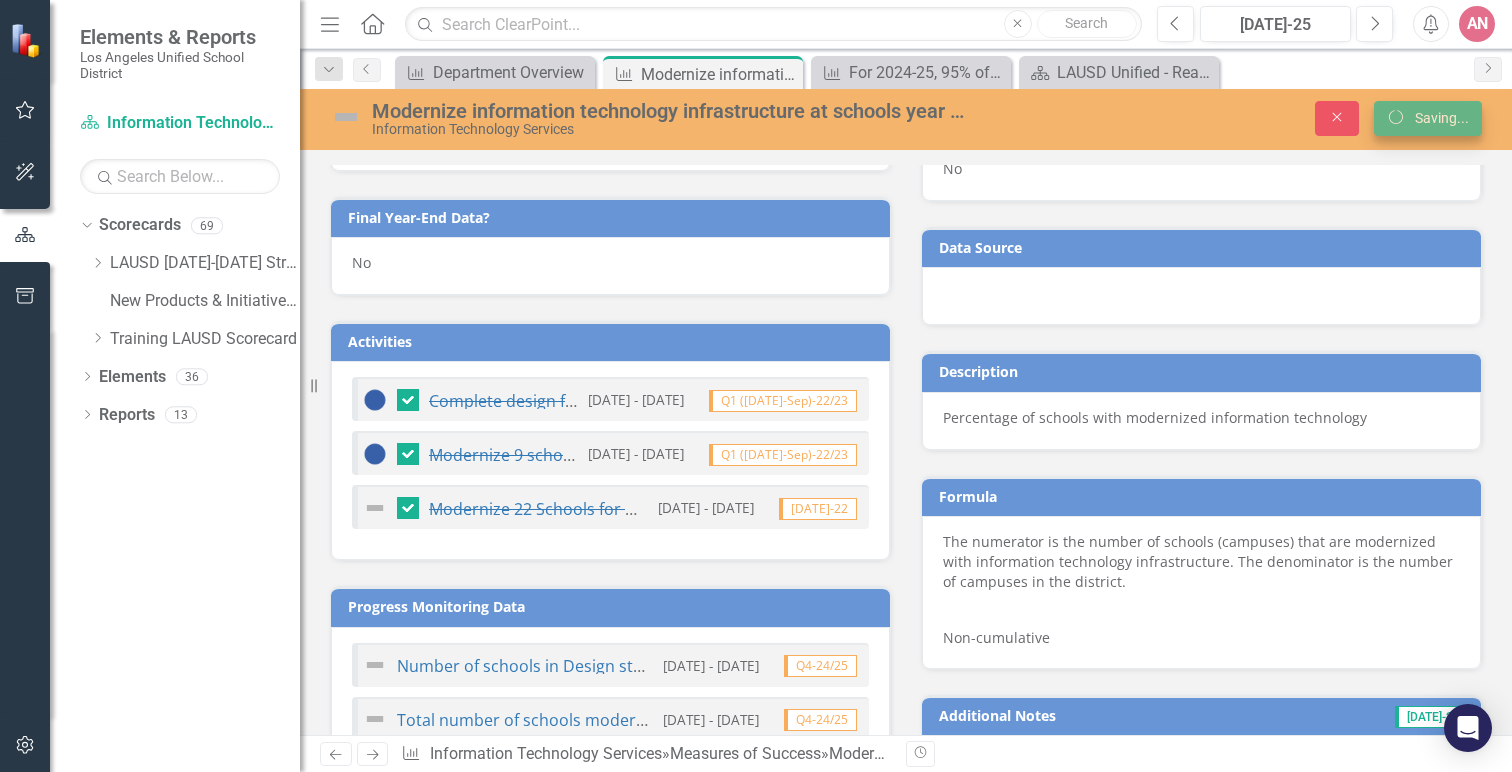 scroll, scrollTop: 0, scrollLeft: 0, axis: both 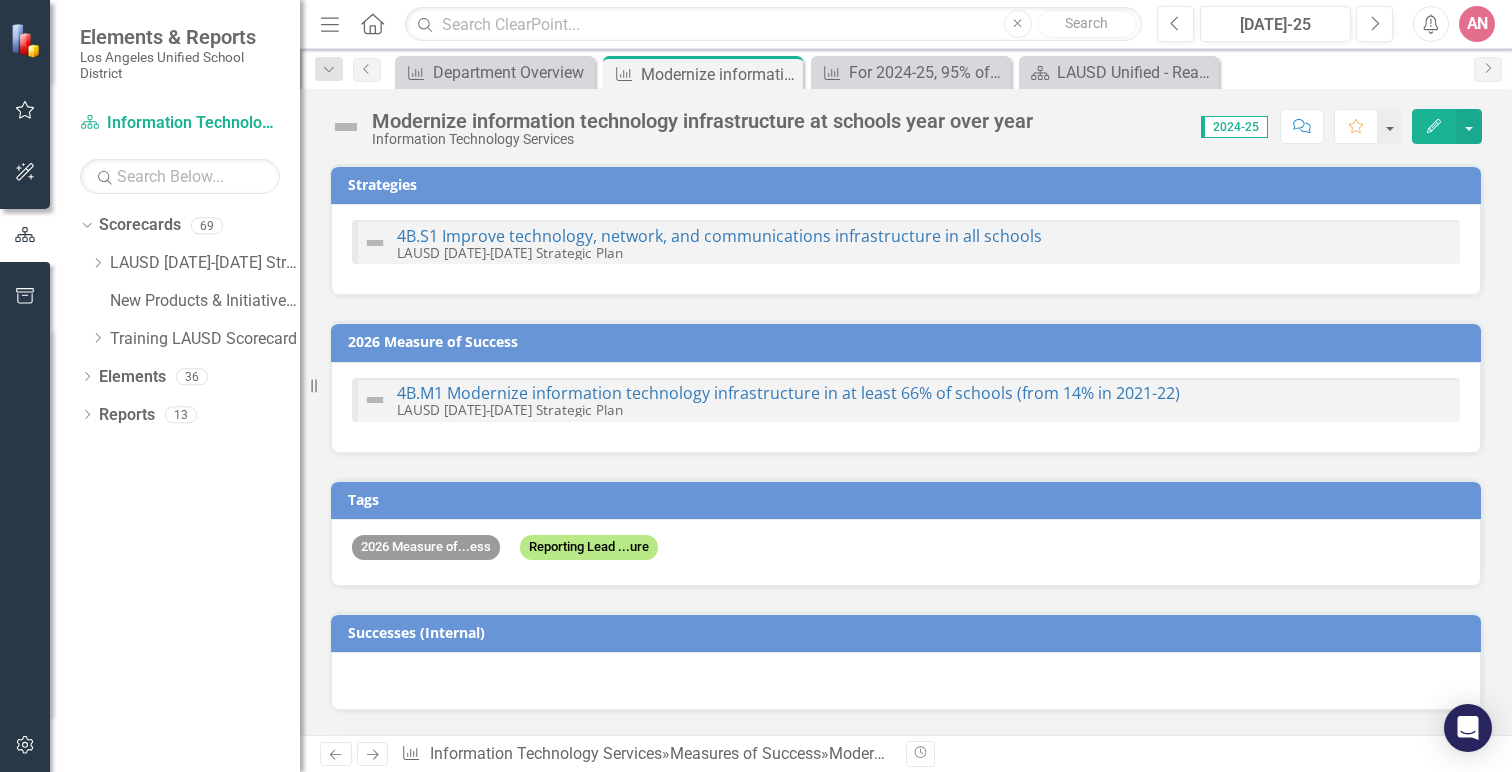 checkbox on "false" 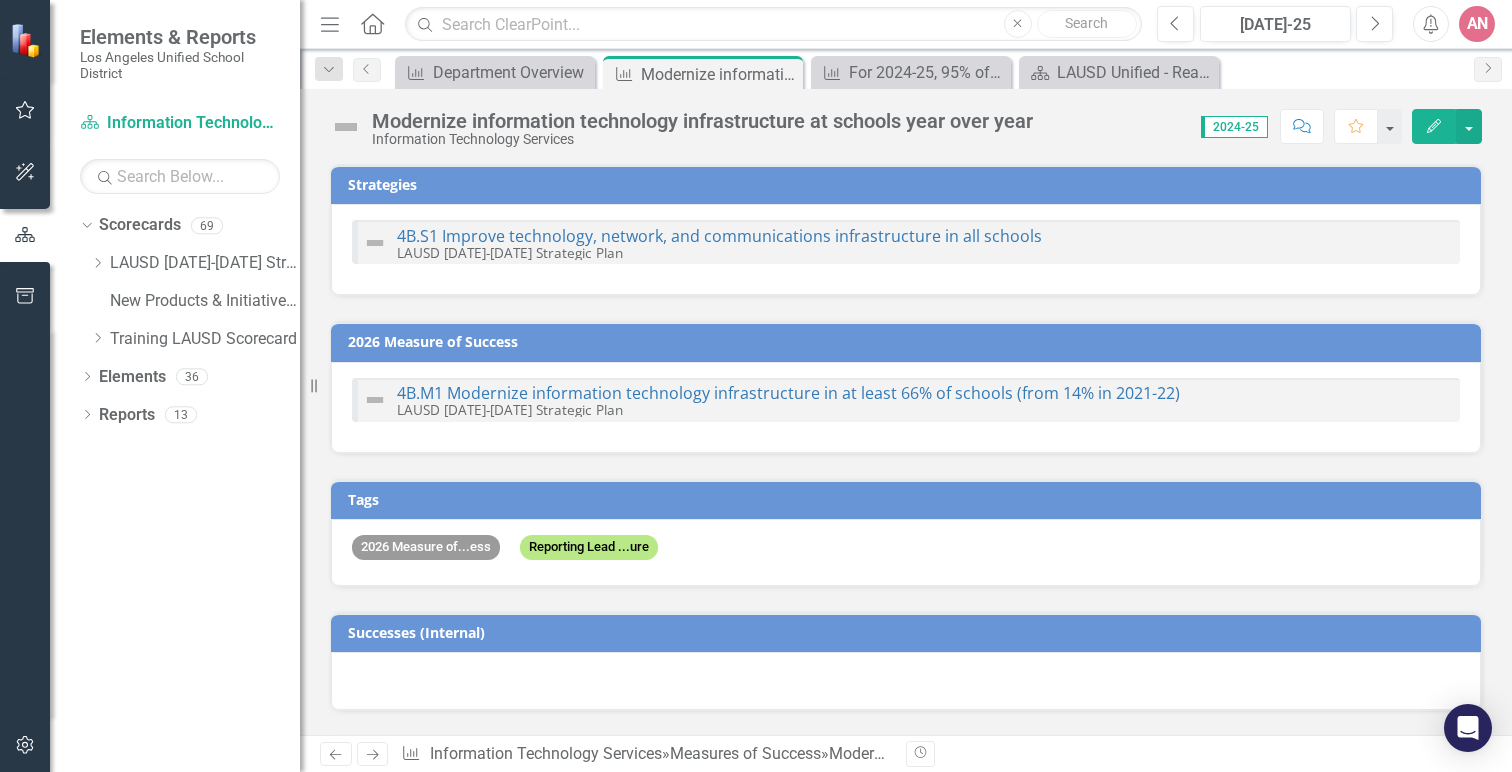 checkbox on "false" 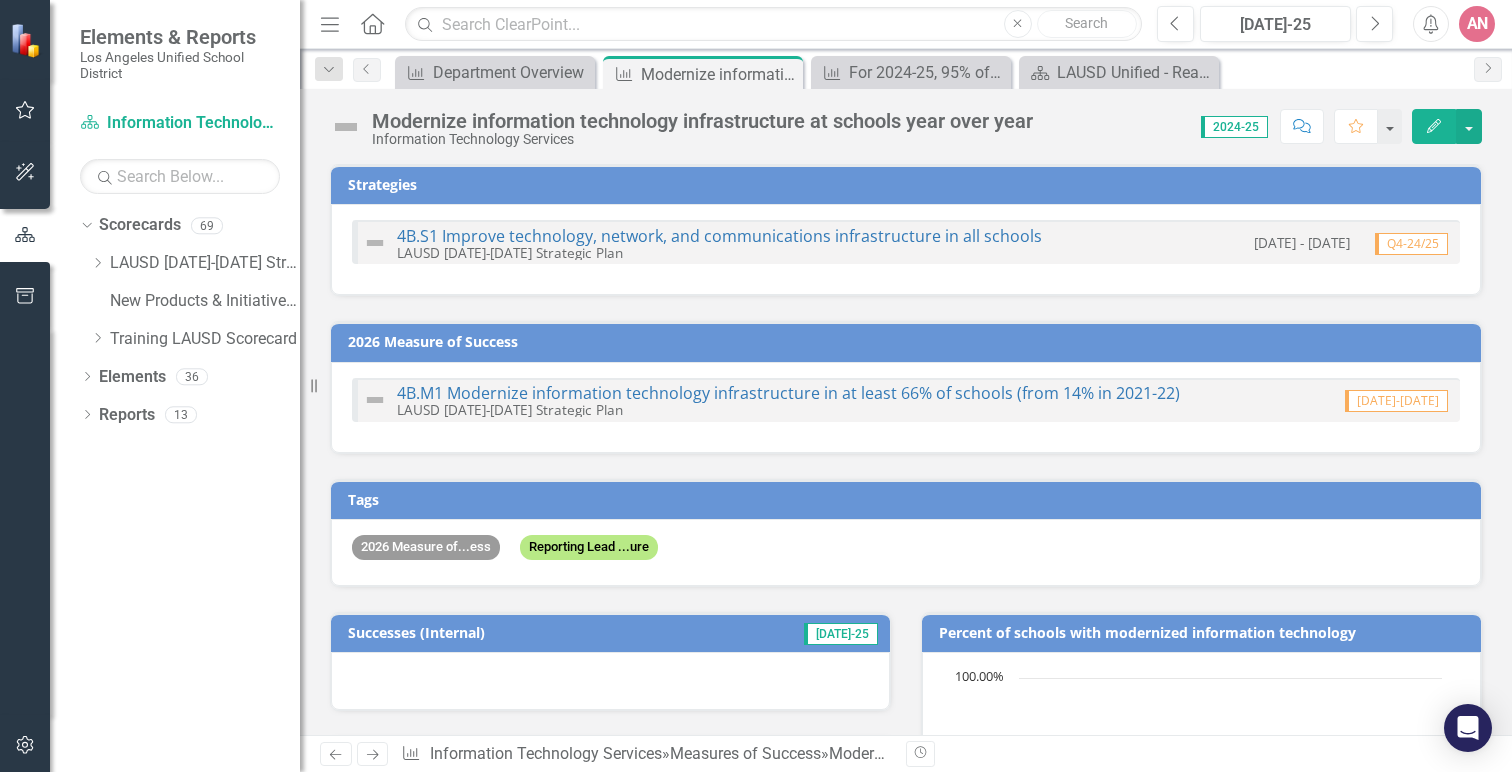 checkbox on "true" 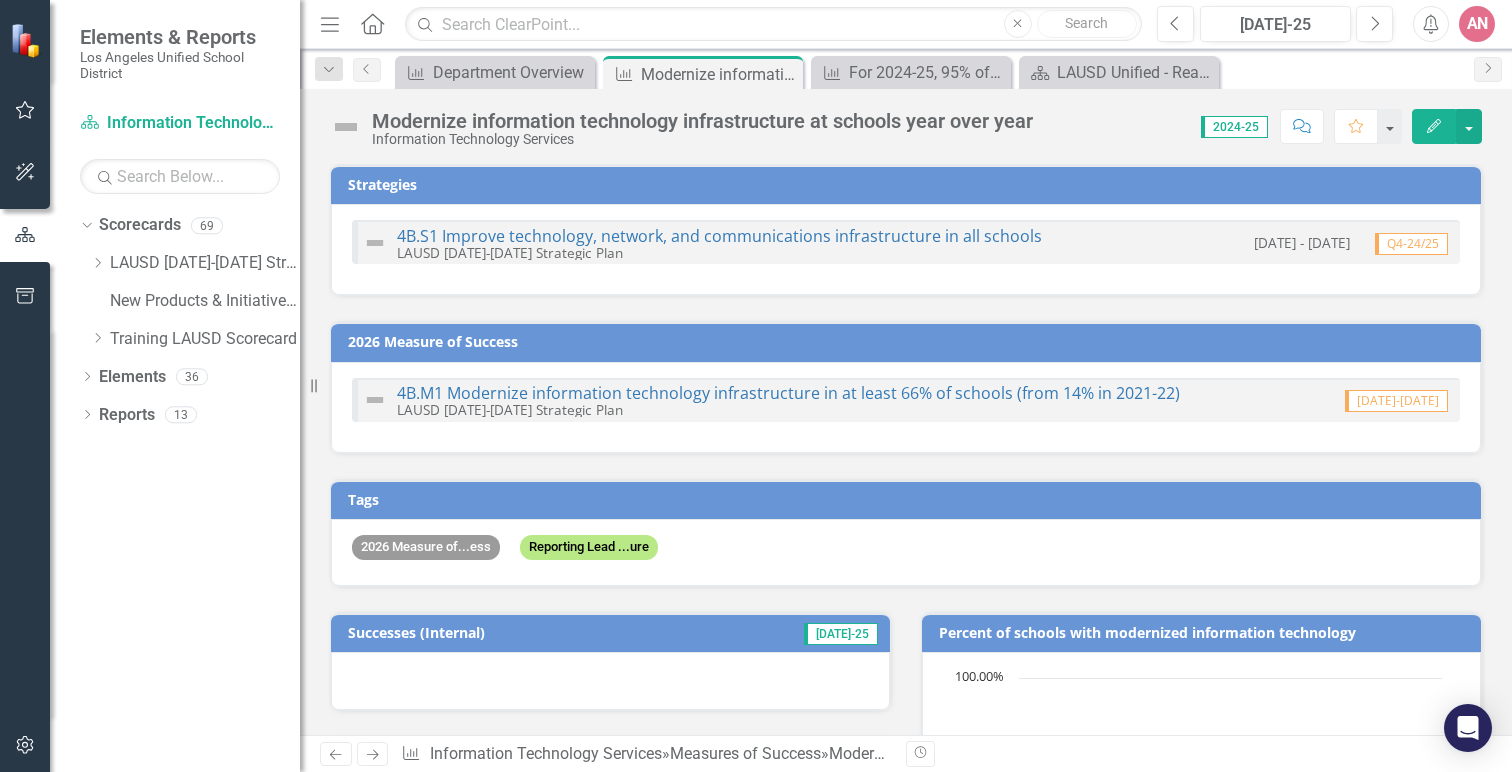 checkbox on "true" 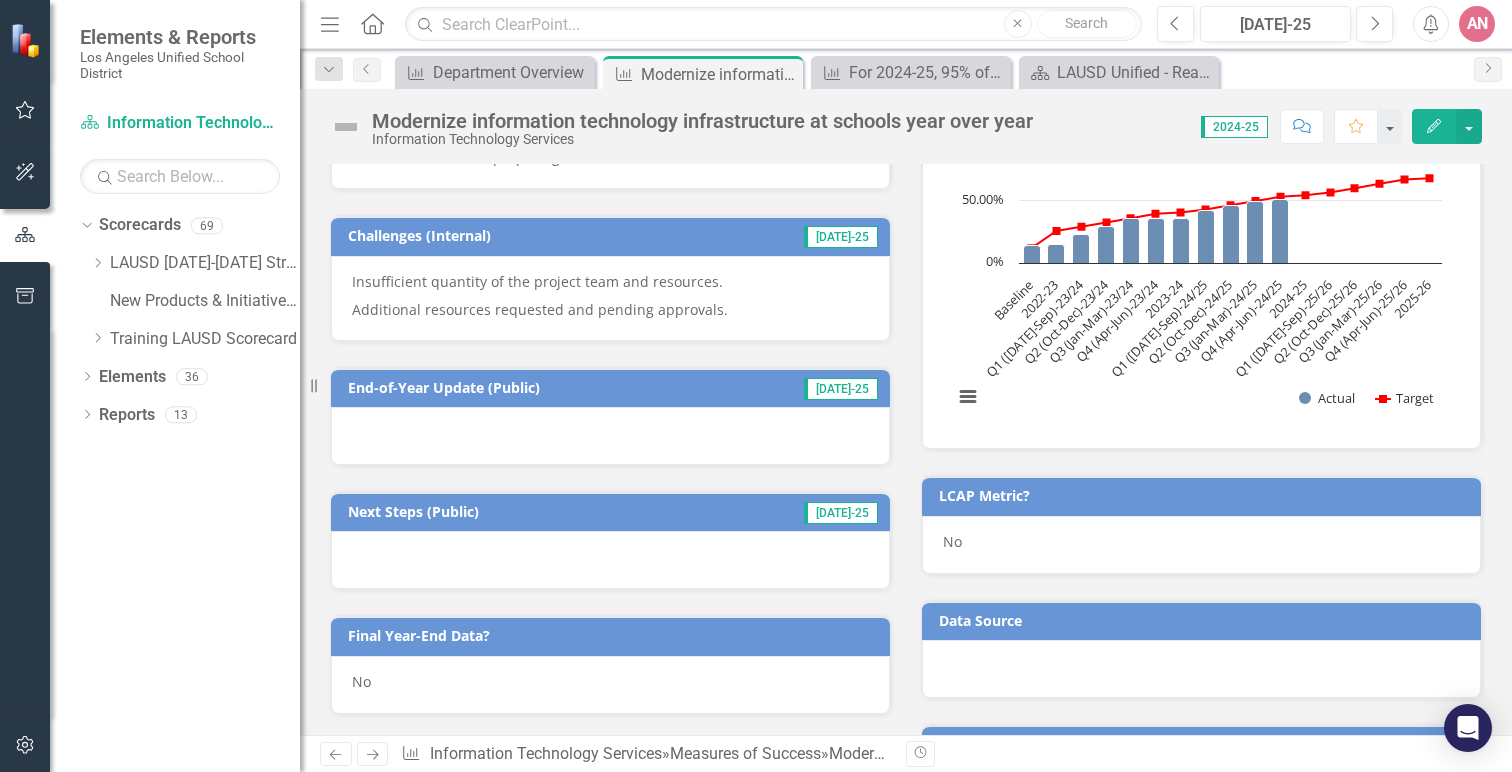 scroll, scrollTop: 542, scrollLeft: 0, axis: vertical 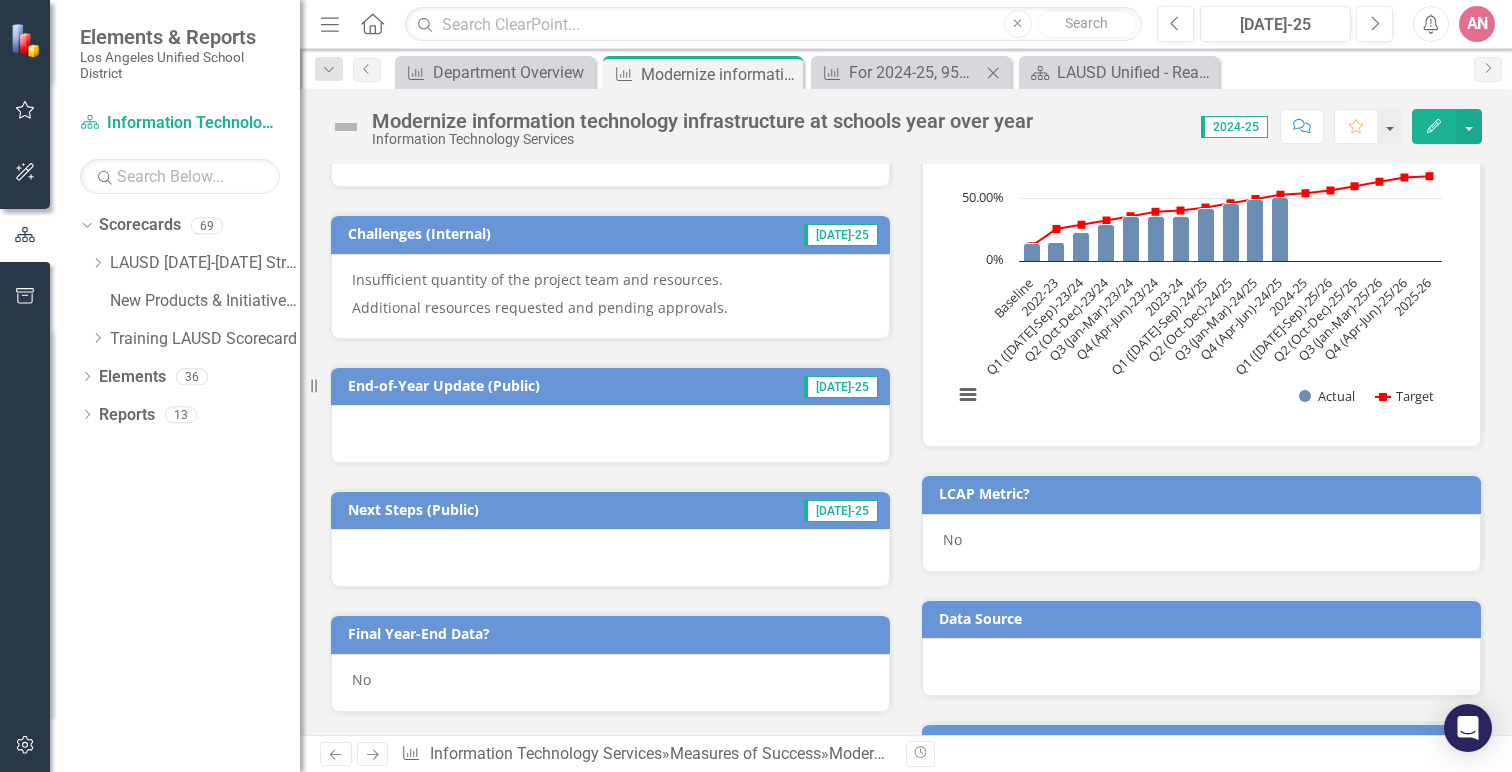 click on "Measures of Success For 2024-25, 95% of schools will complete the Inventory Compliance Verification (ICV) form and 99% of technical support requests from families and students will be met Close" at bounding box center [911, 72] 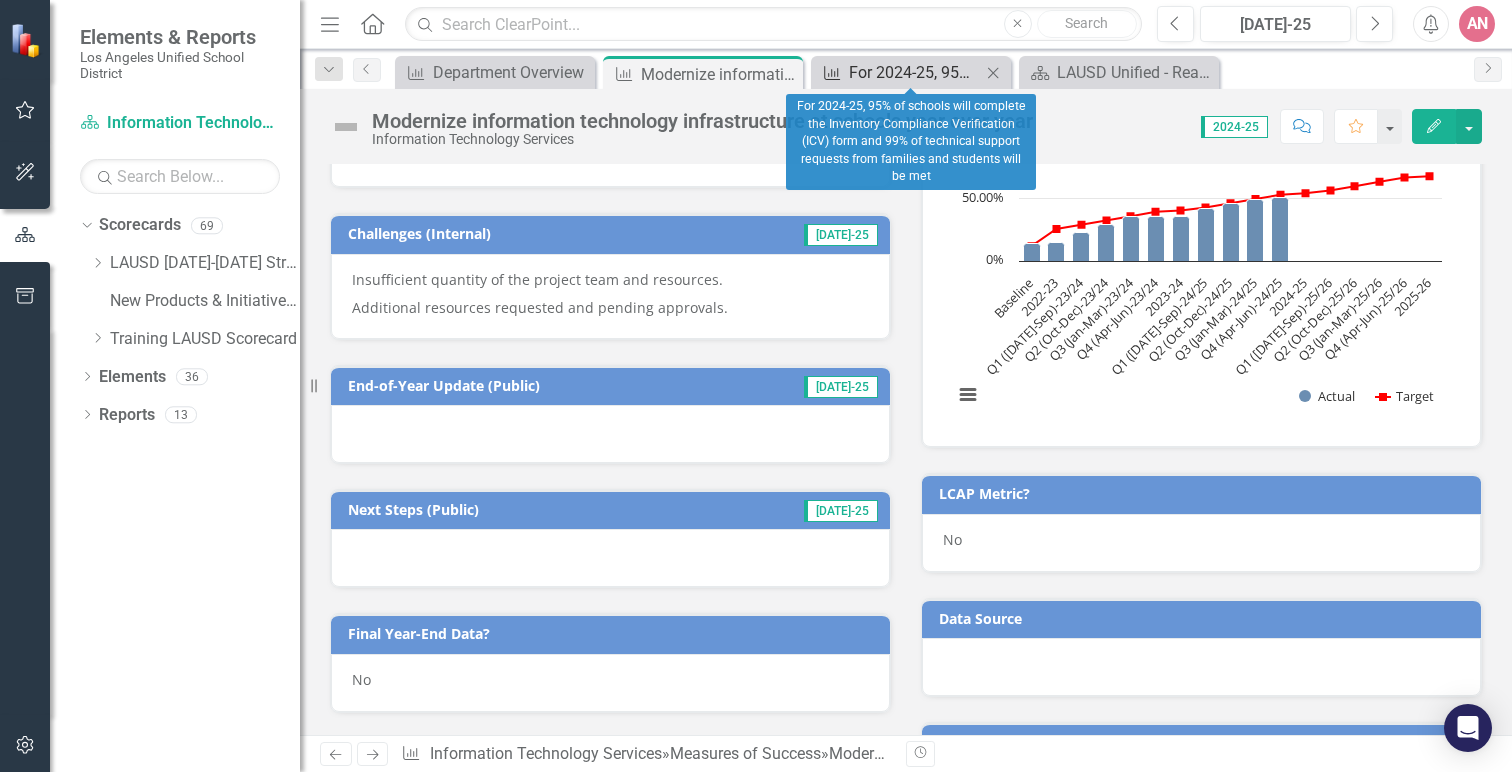 click on "For 2024-25, 95% of schools will complete the Inventory Compliance Verification (ICV) form and 99% of technical support requests from families and students will be met" at bounding box center (915, 72) 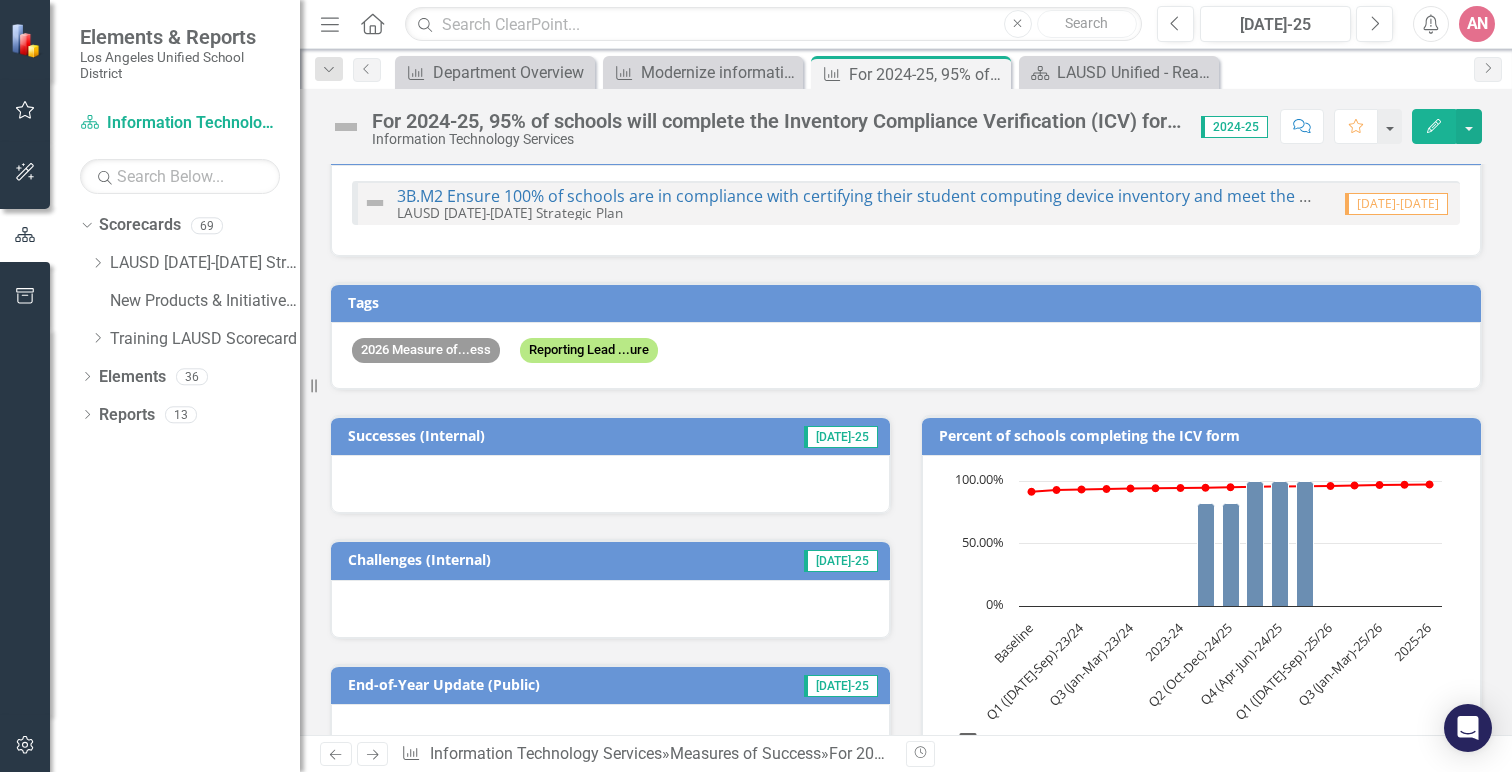 scroll, scrollTop: 194, scrollLeft: 0, axis: vertical 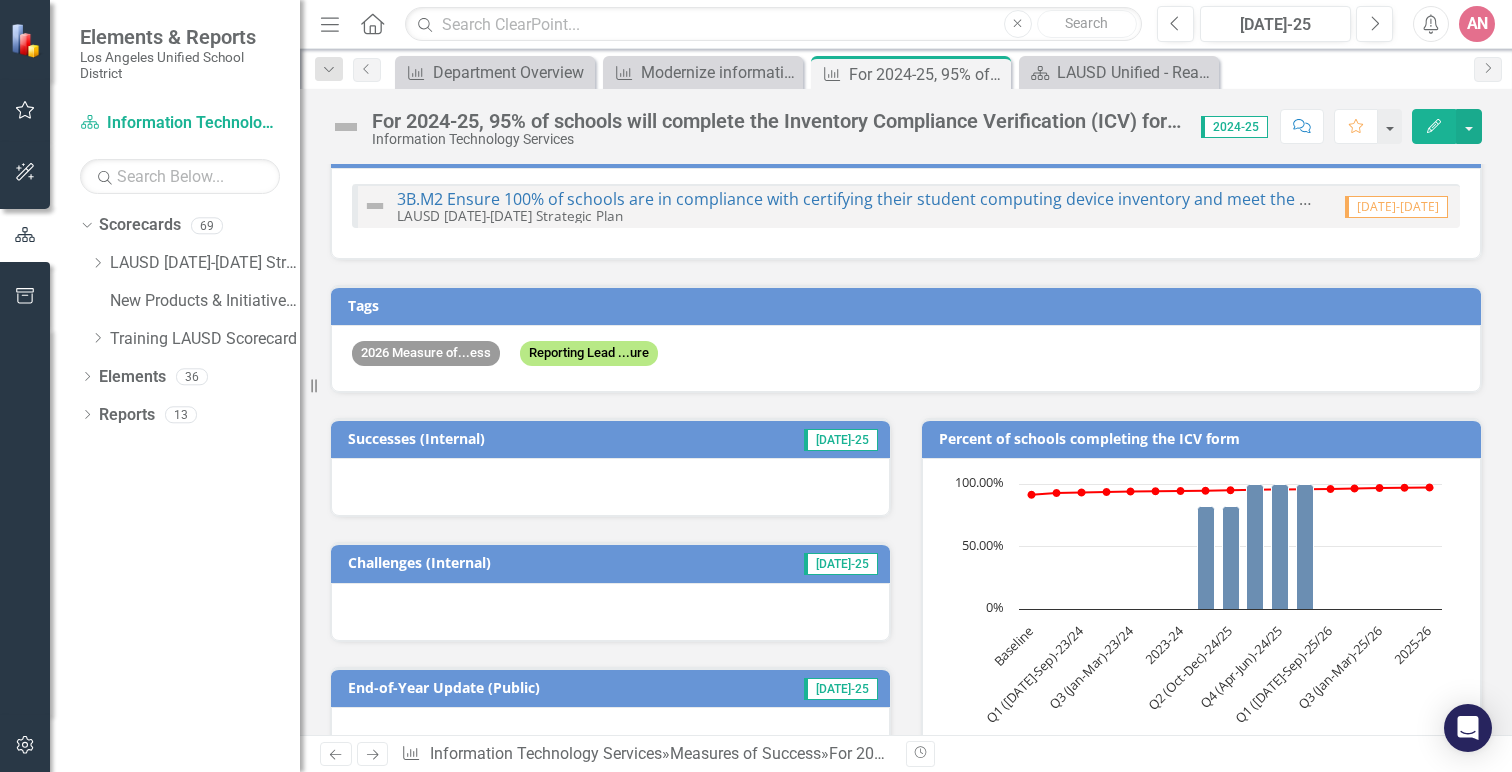 click at bounding box center [610, 487] 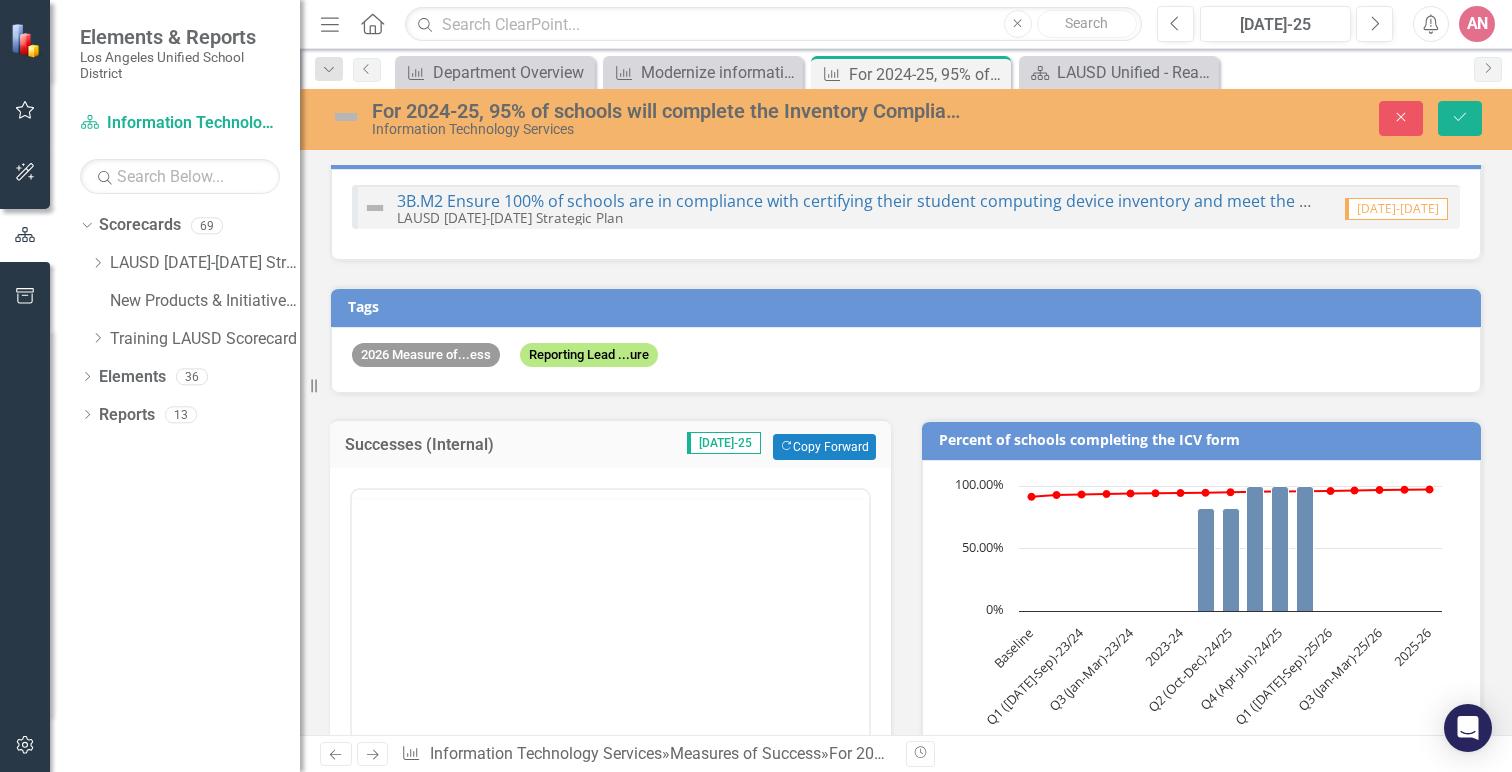 scroll, scrollTop: 0, scrollLeft: 0, axis: both 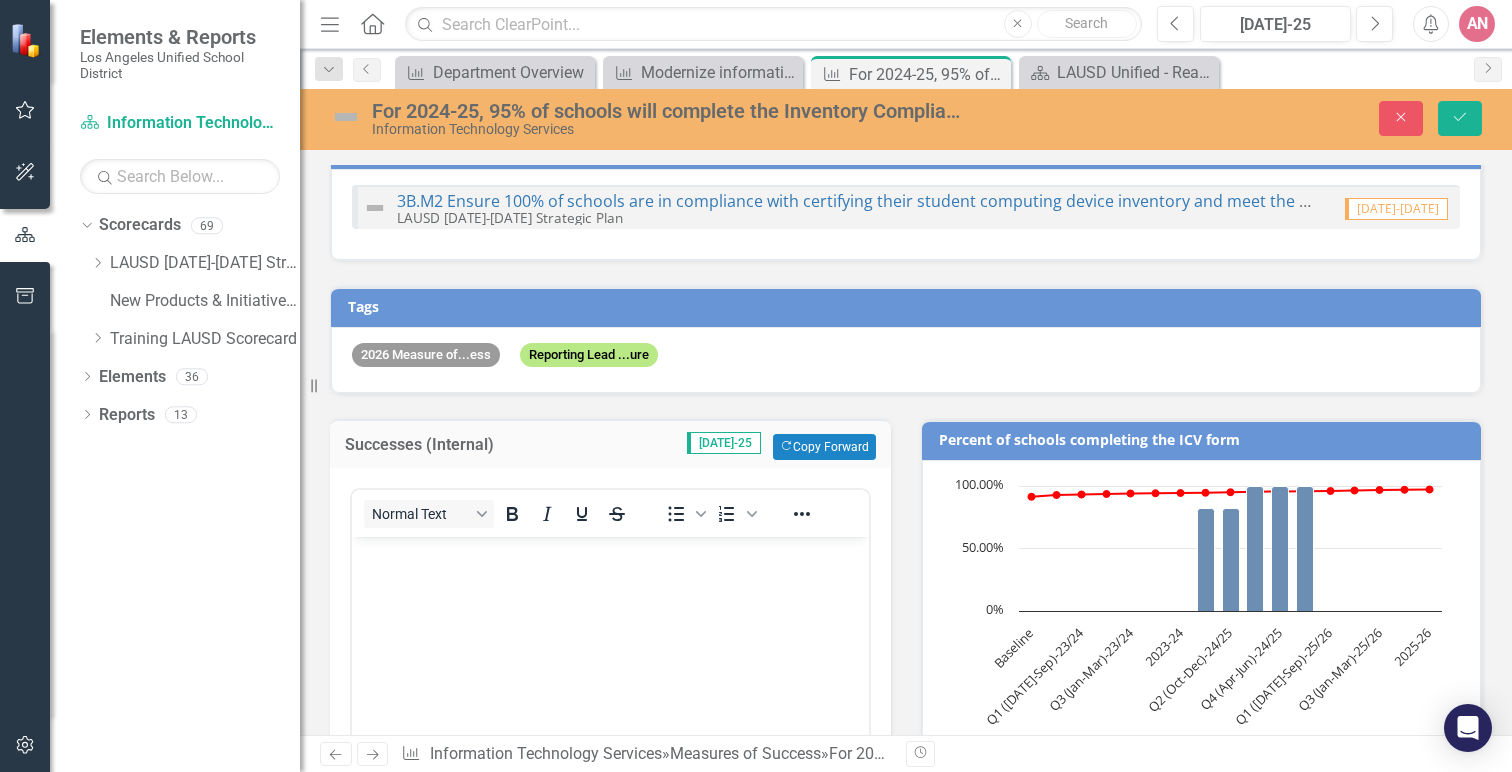 click at bounding box center [610, 687] 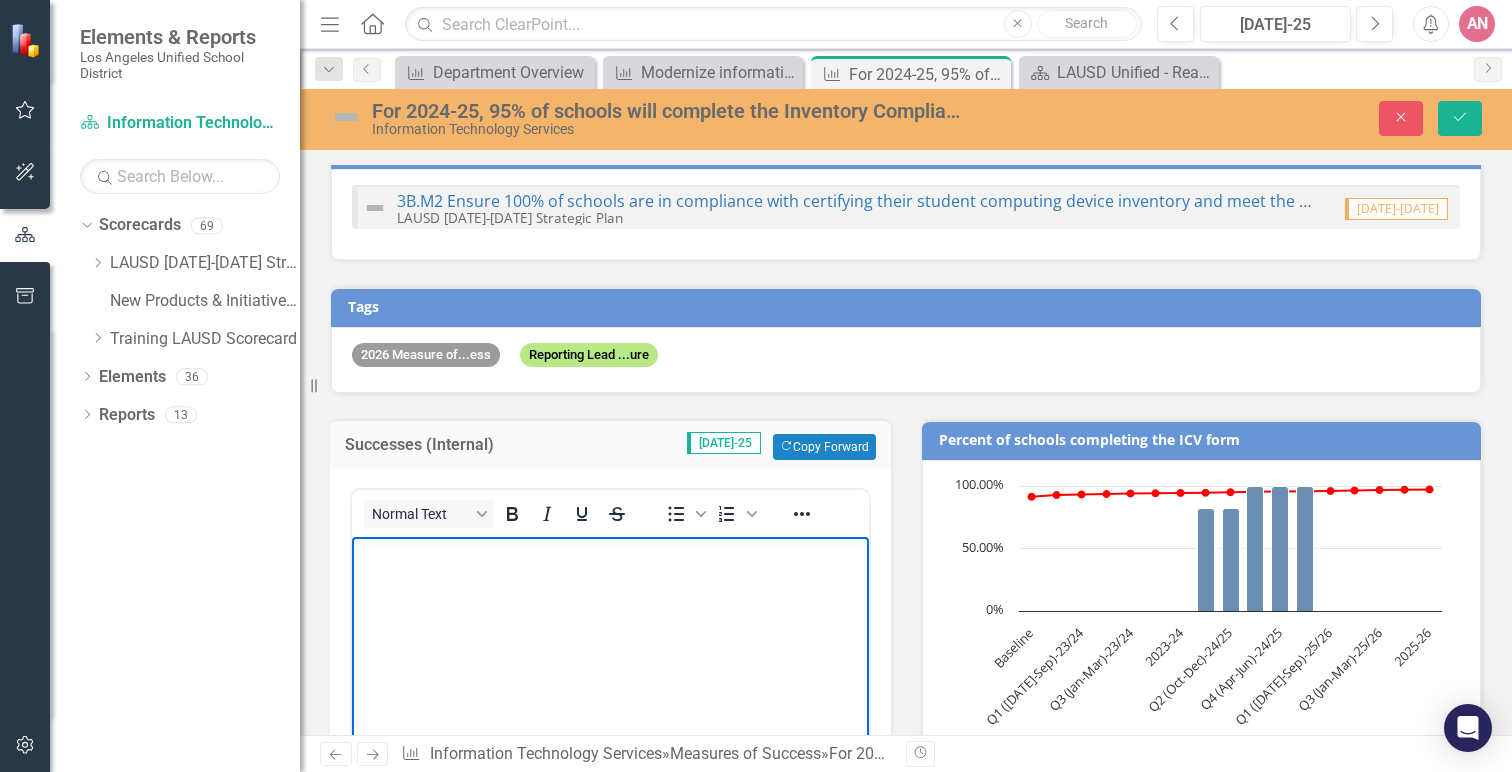 paste 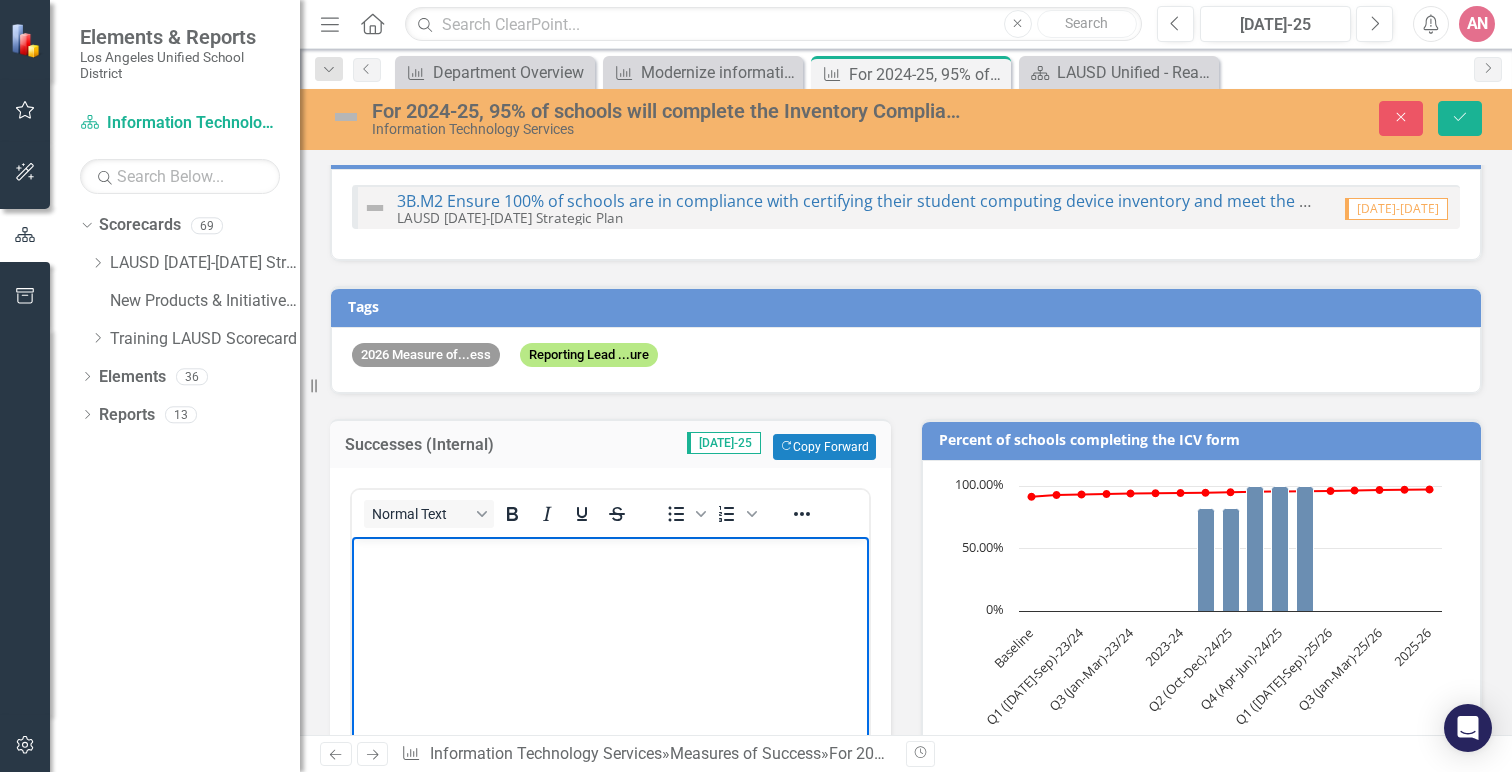 type 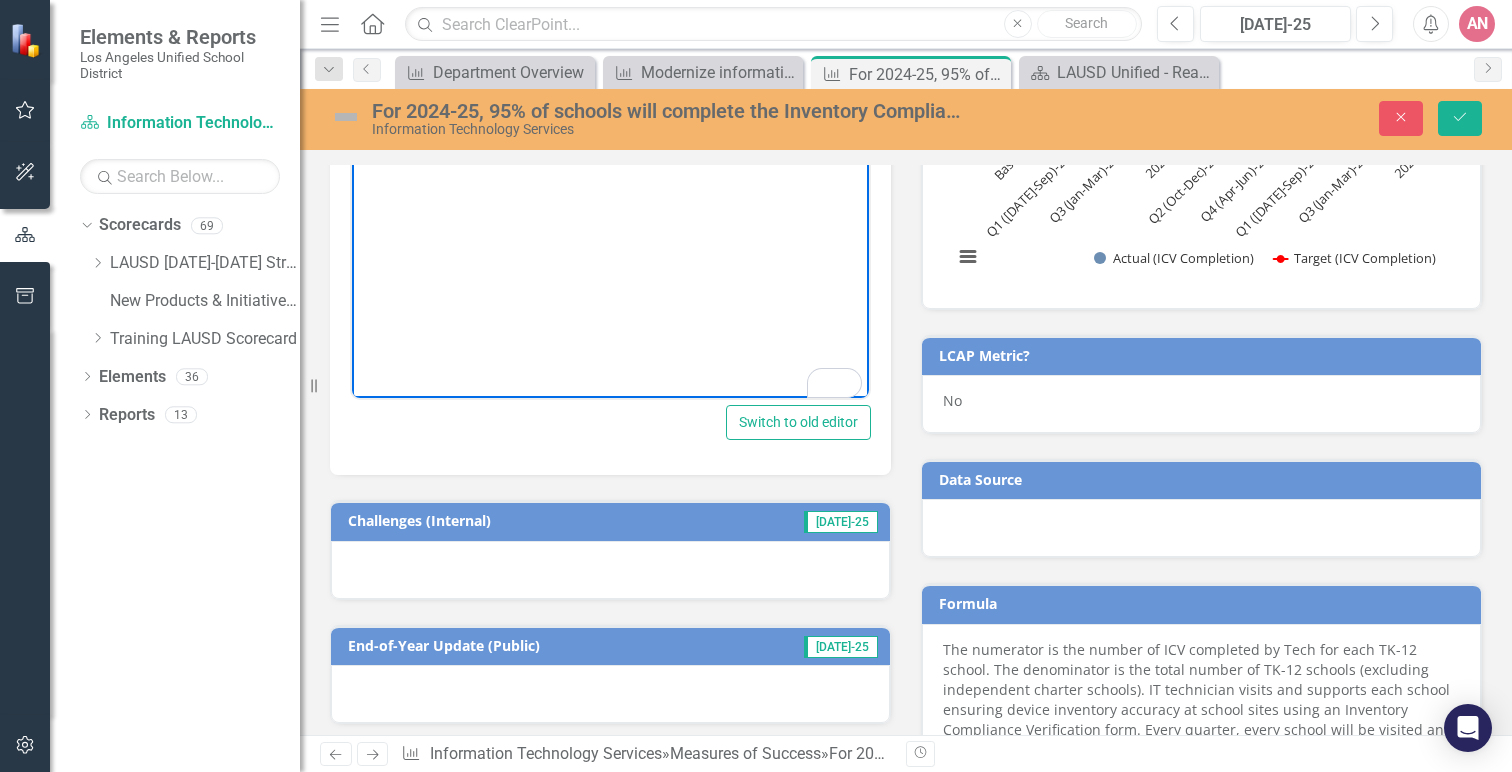 scroll, scrollTop: 703, scrollLeft: 0, axis: vertical 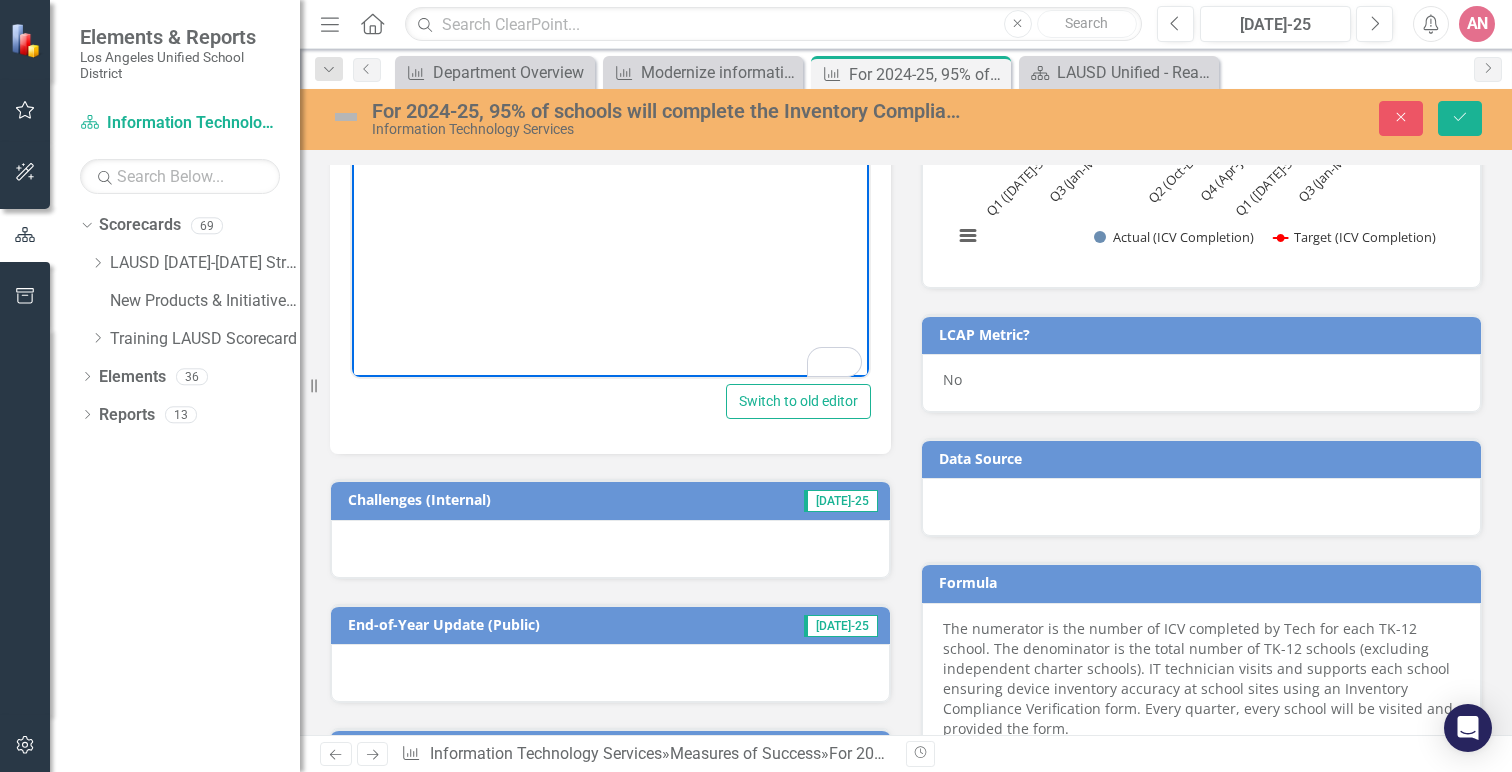 click at bounding box center [610, 549] 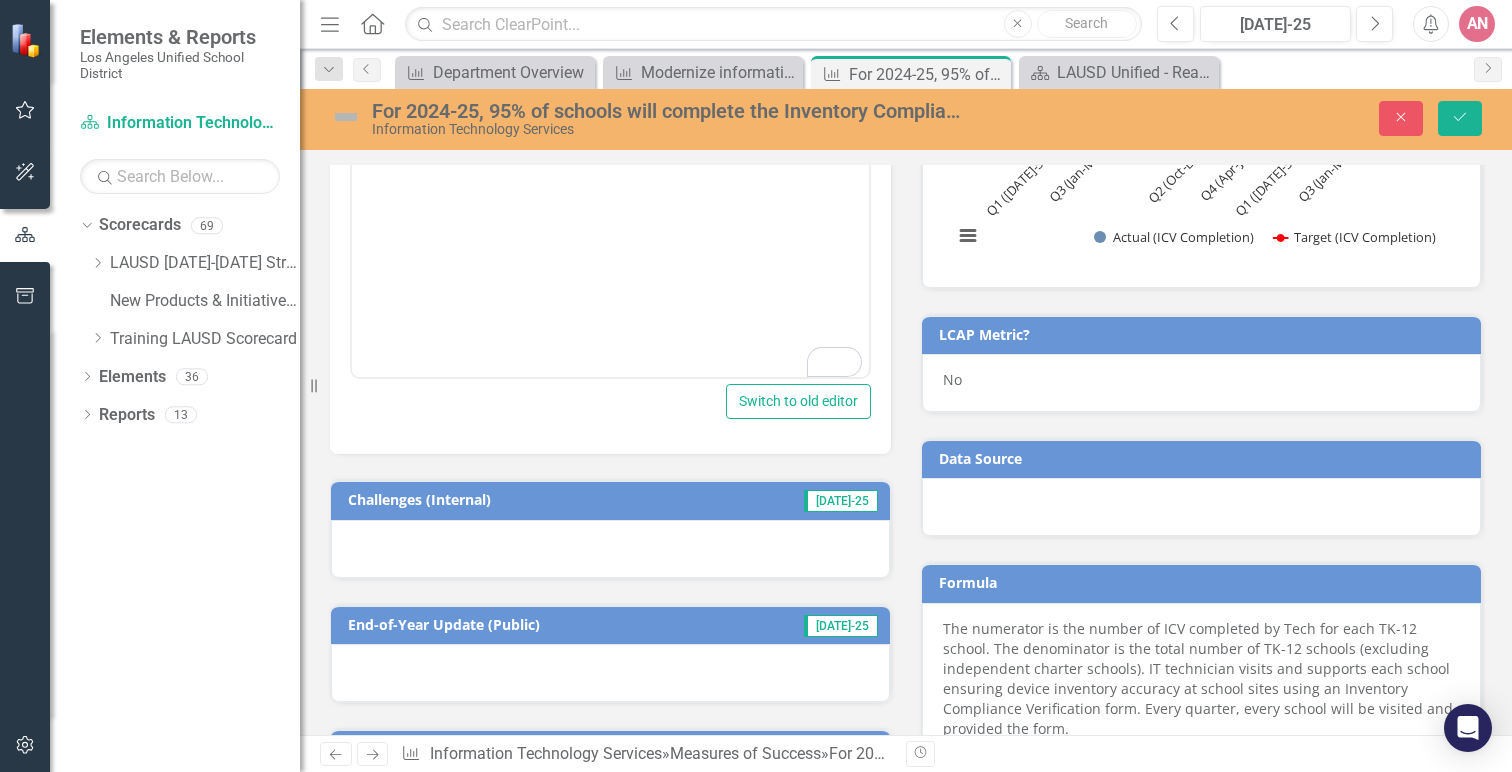 click at bounding box center (610, 549) 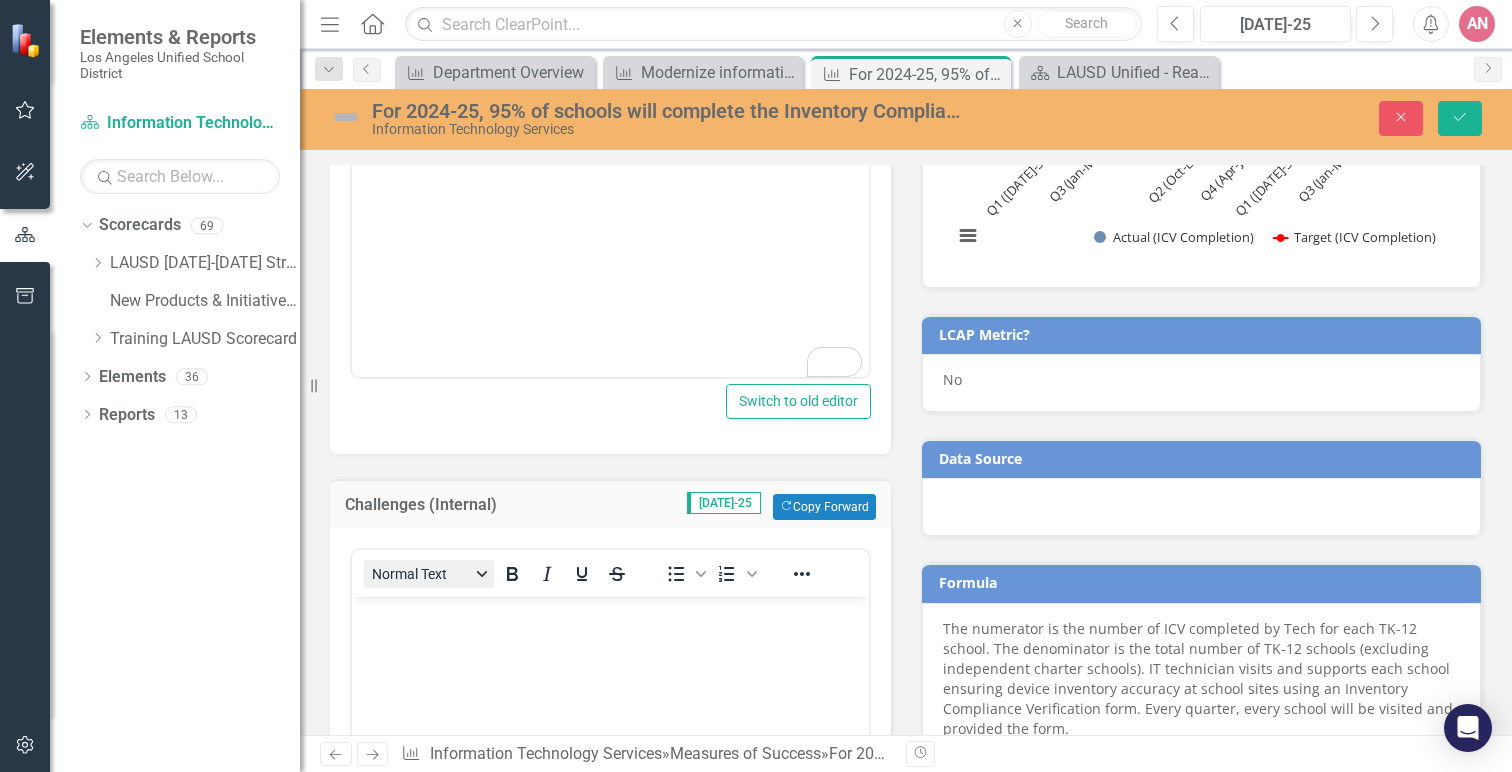 scroll, scrollTop: 0, scrollLeft: 0, axis: both 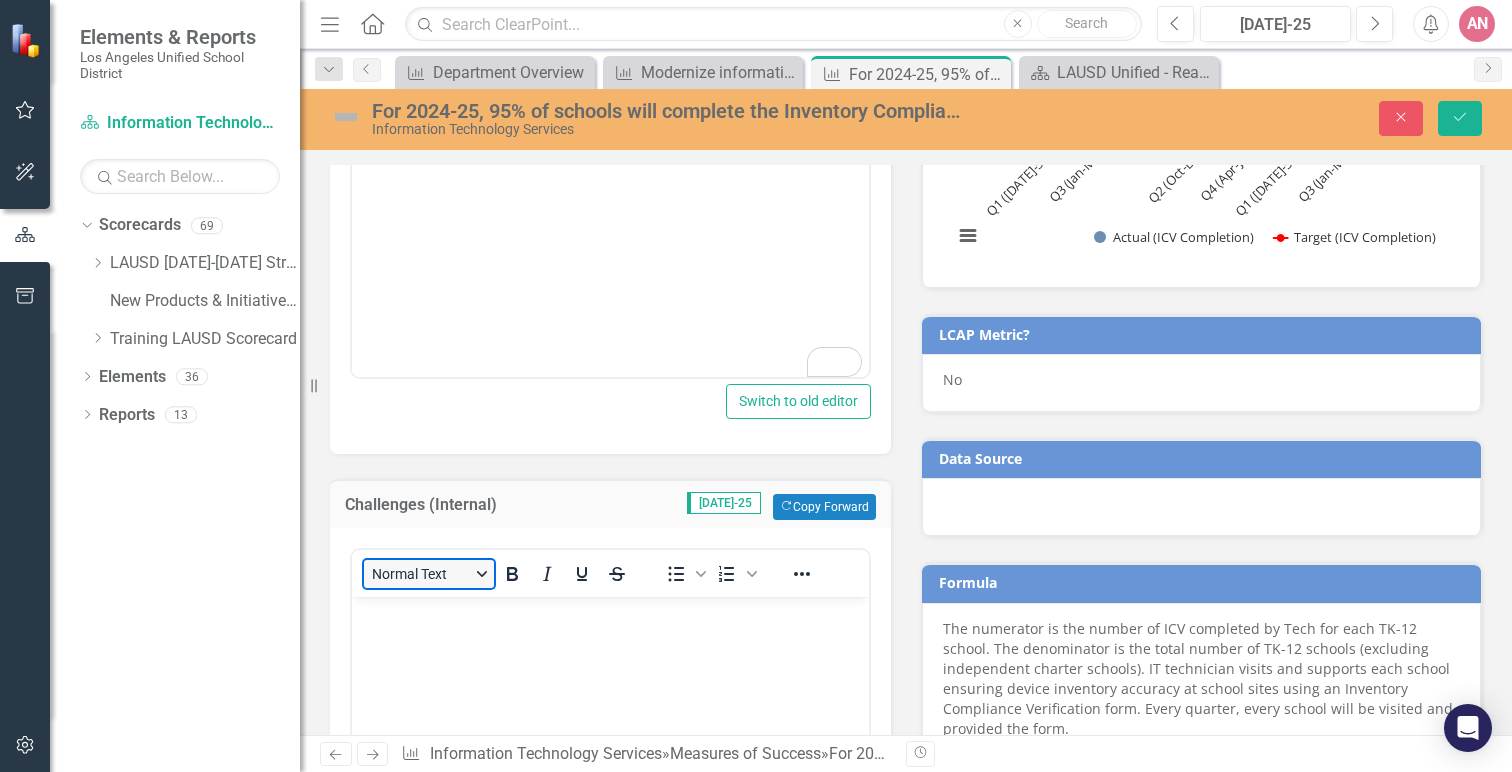 click on "Normal Text" at bounding box center [429, 574] 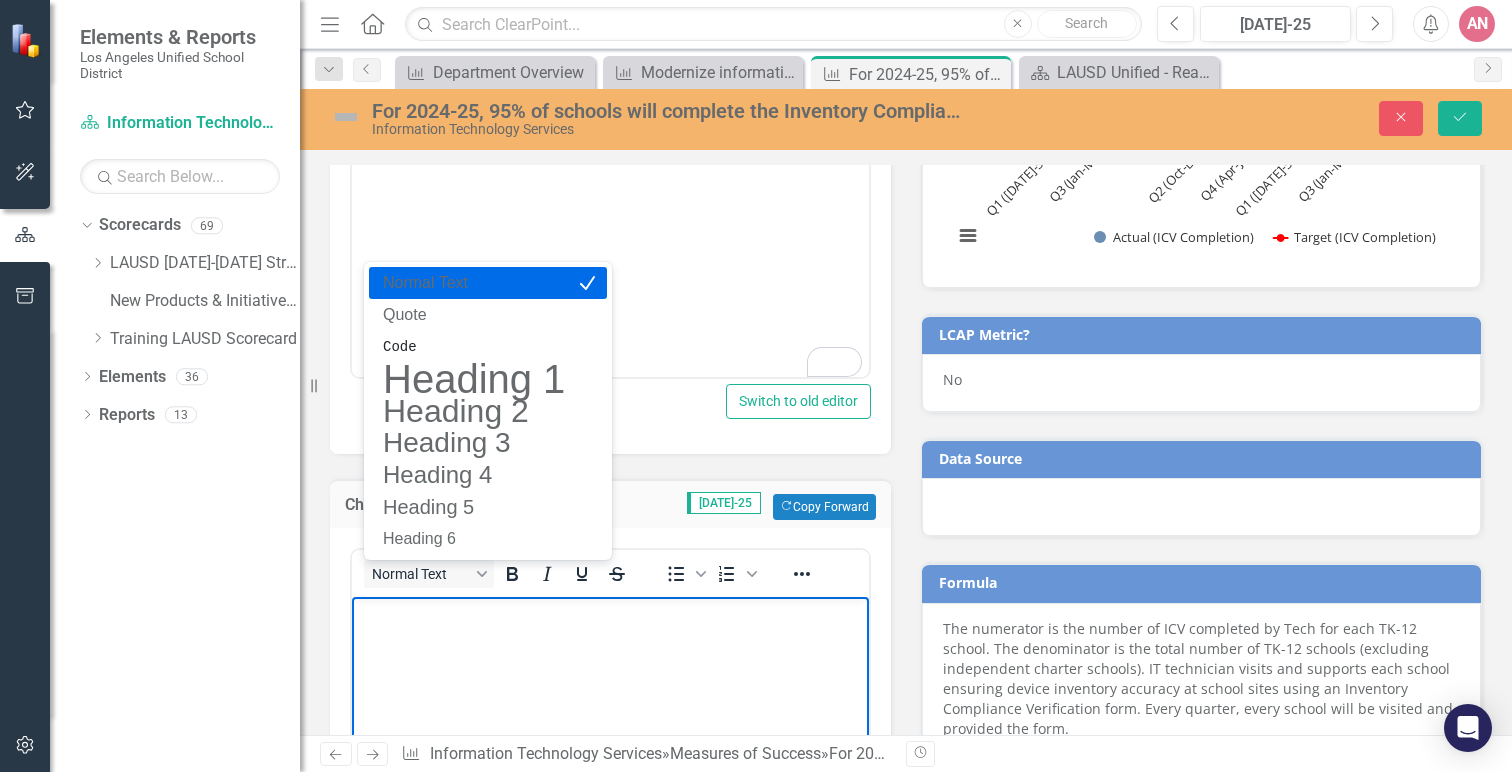 click at bounding box center (610, 614) 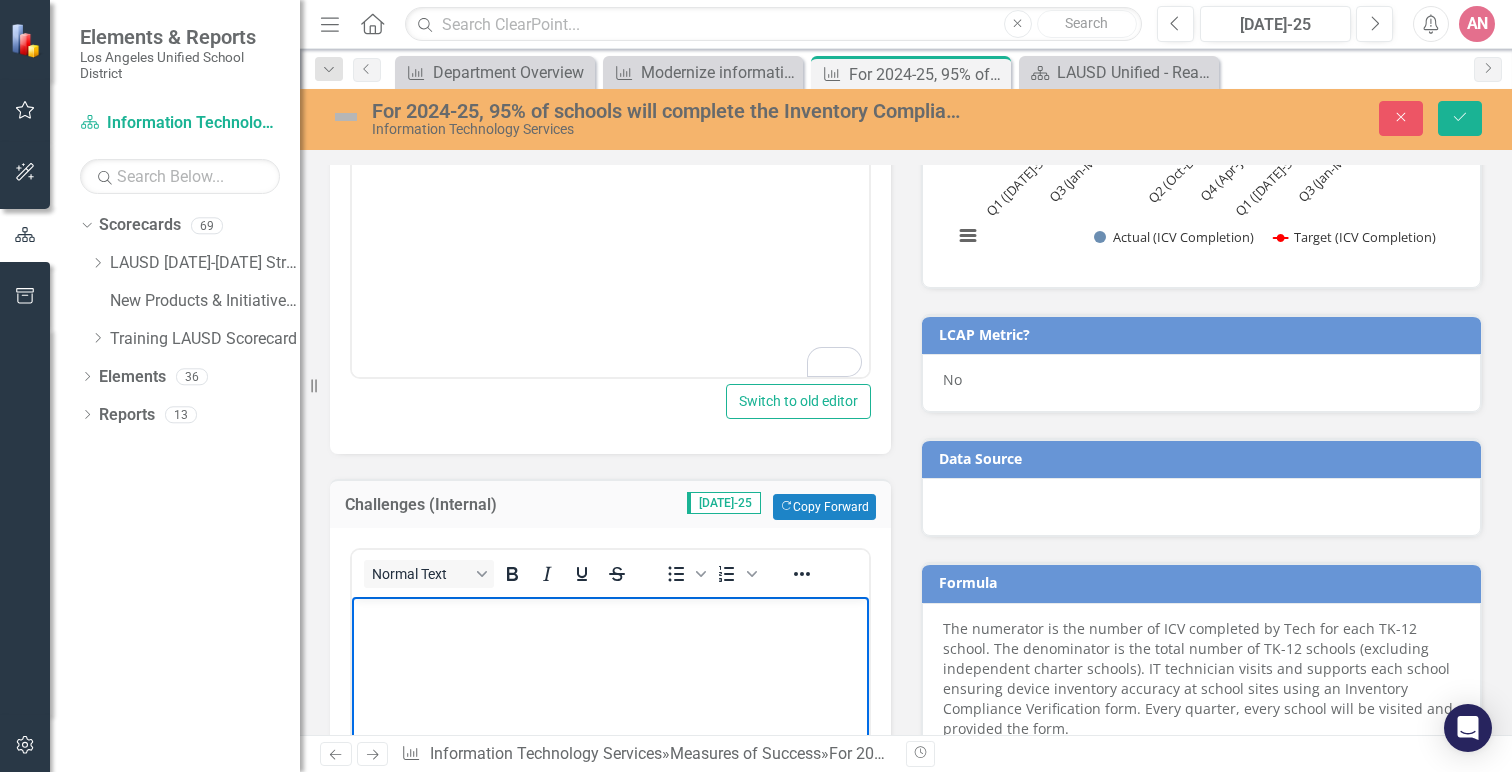 click at bounding box center [610, 747] 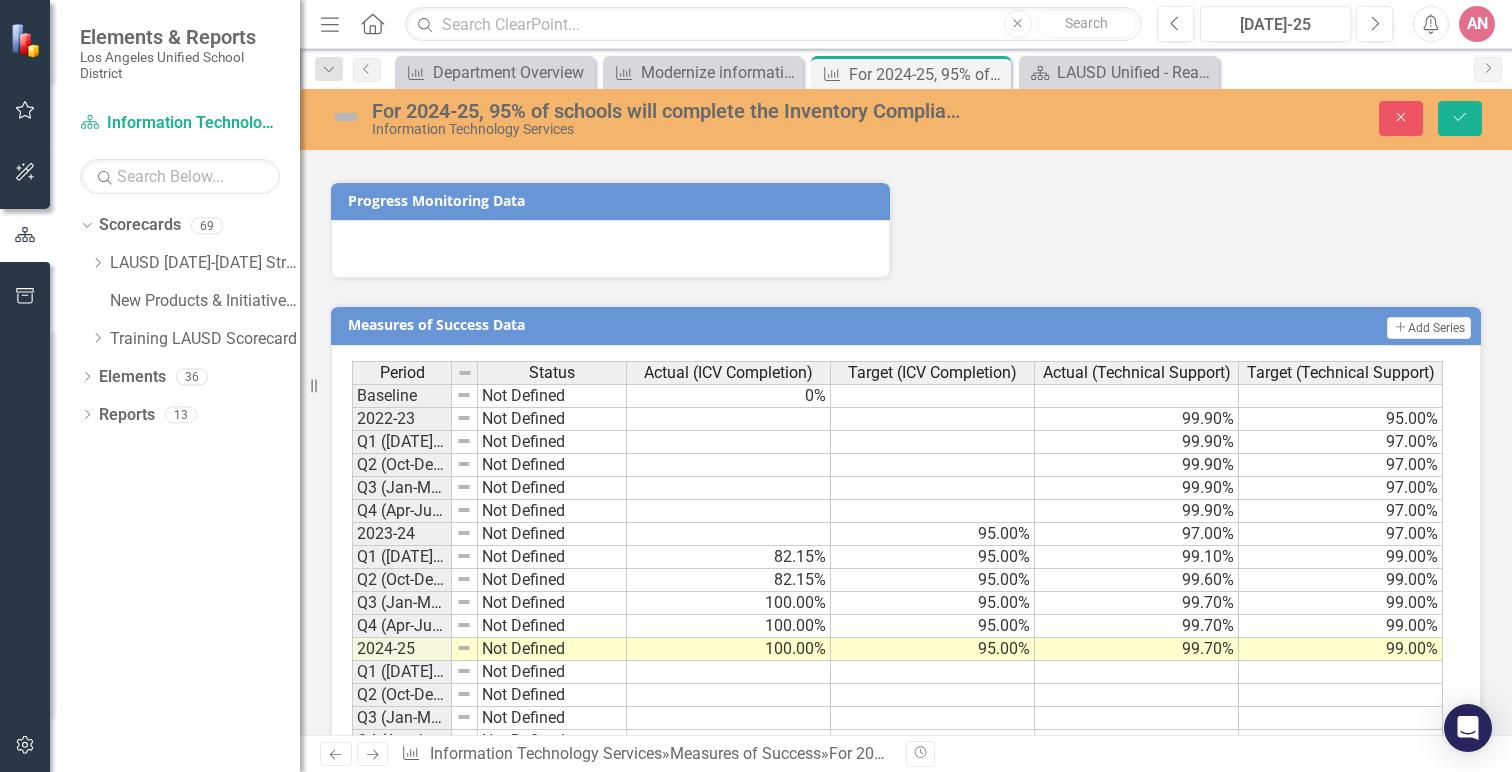 scroll, scrollTop: 2093, scrollLeft: 0, axis: vertical 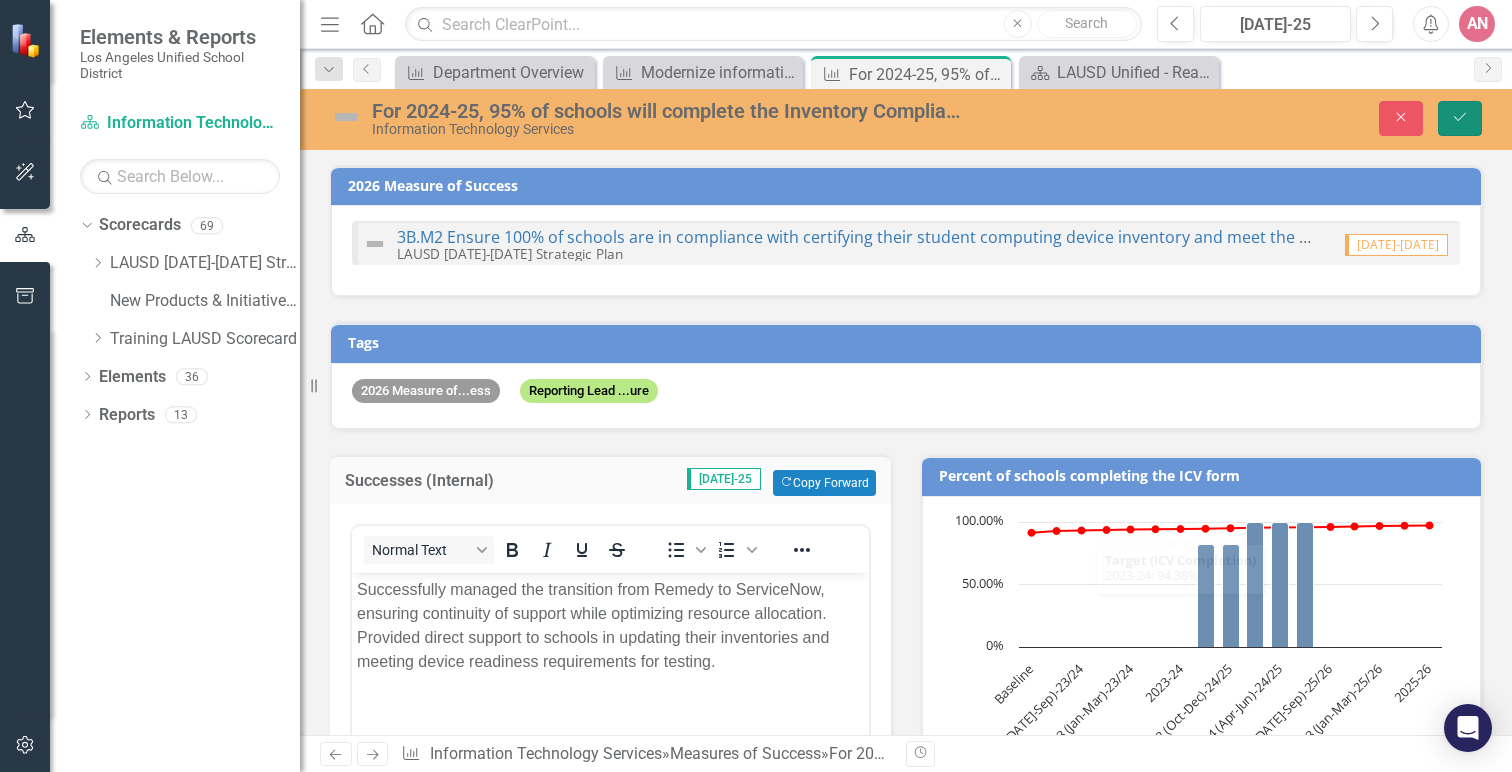 click on "Save" at bounding box center (1460, 118) 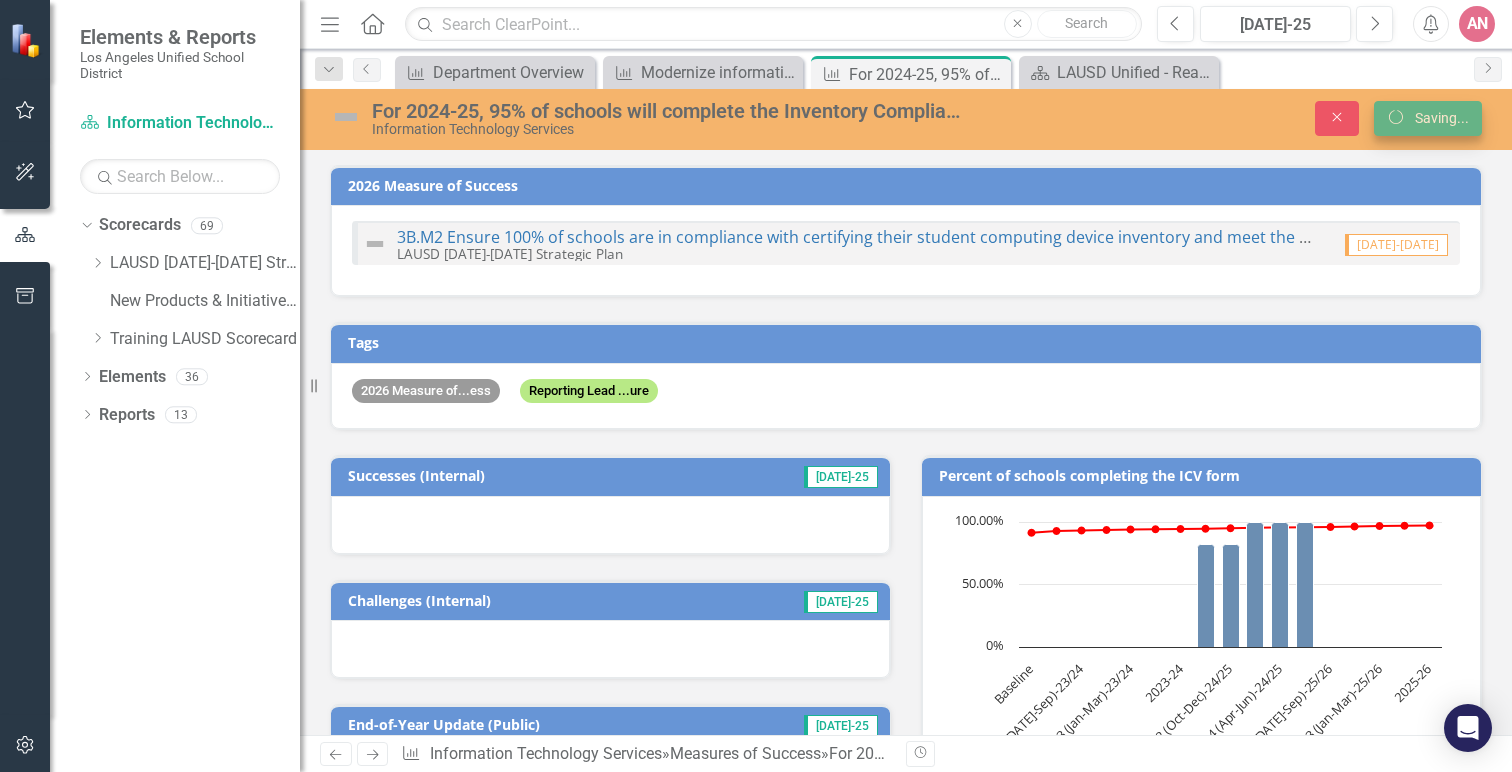 scroll, scrollTop: 0, scrollLeft: 0, axis: both 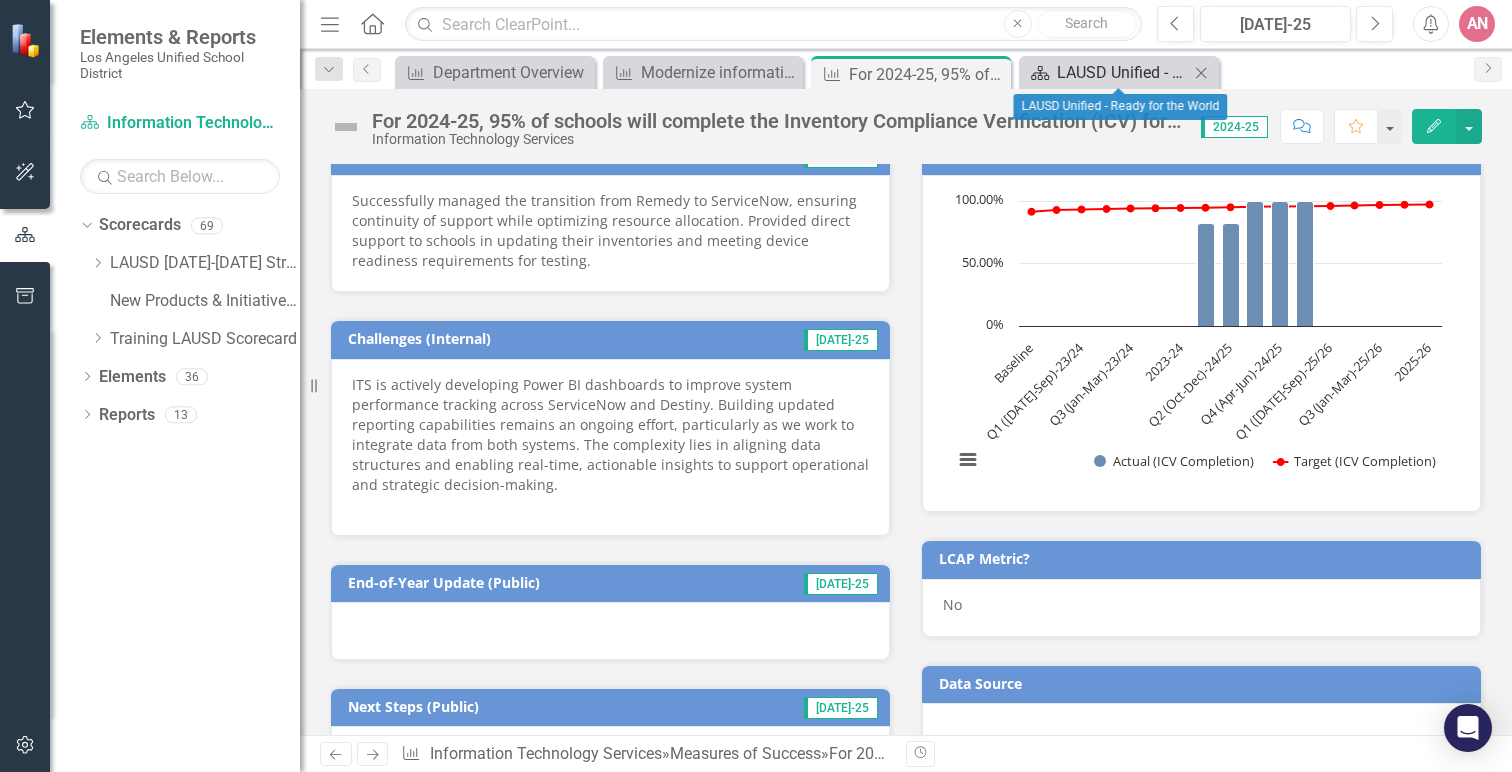 click on "LAUSD Unified - Ready for the World" at bounding box center [1123, 72] 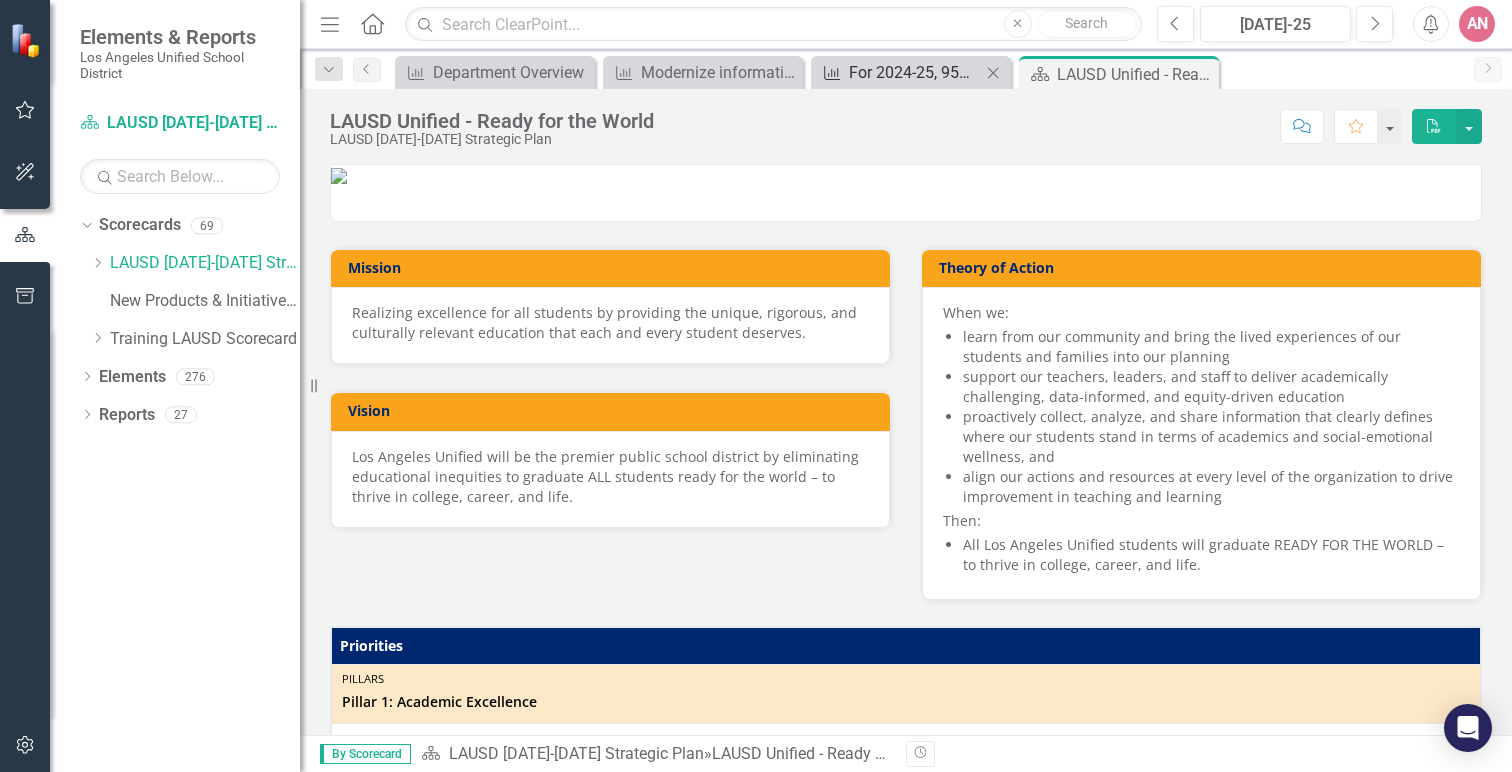 click on "For 2024-25, 95% of schools will complete the Inventory Compliance Verification (ICV) form and 99% of technical support requests from families and students will be met" at bounding box center [915, 72] 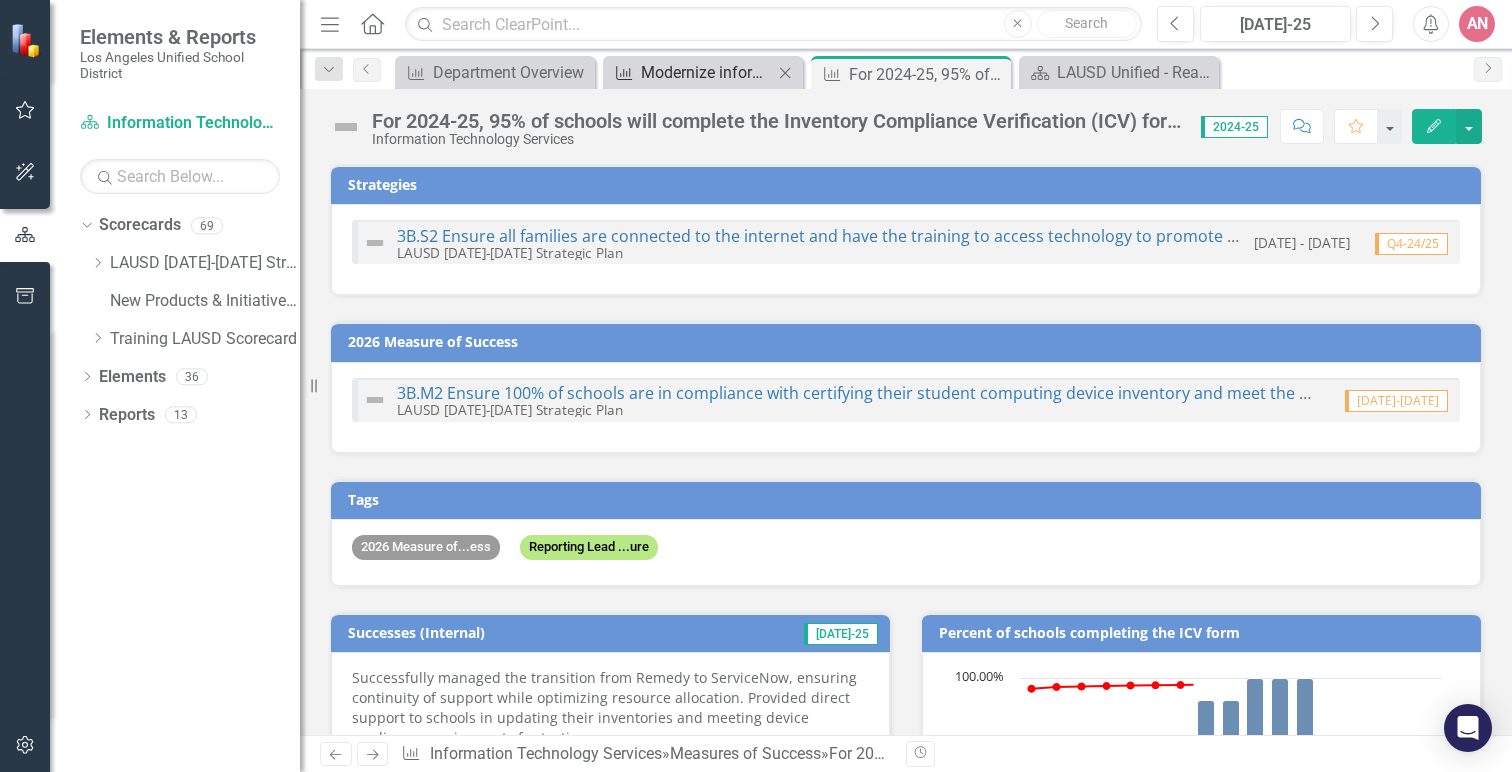 click on "Modernize information technology infrastructure at schools year over year" at bounding box center [707, 72] 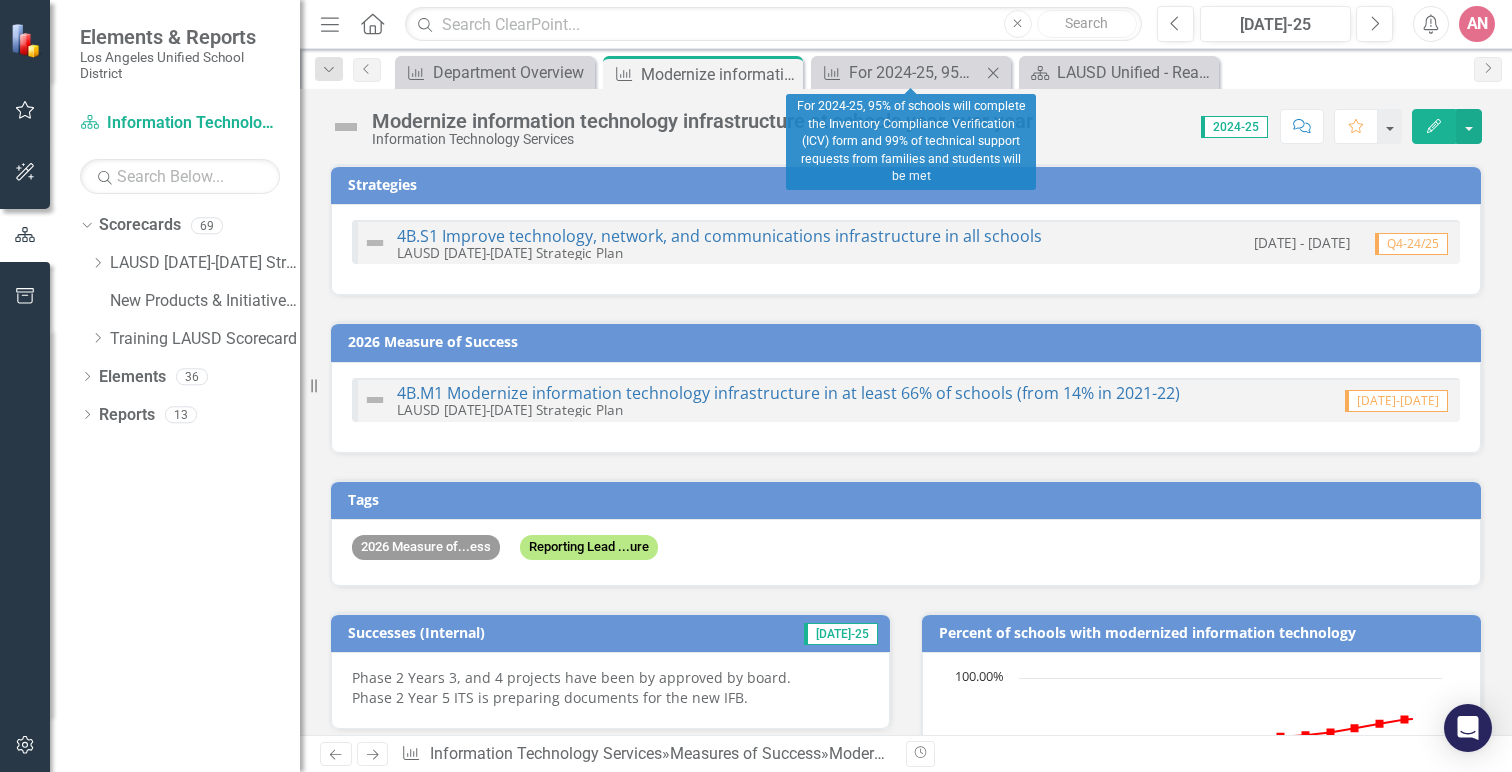 click on "Measures of Success For 2024-25, 95% of schools will complete the Inventory Compliance Verification (ICV) form and 99% of technical support requests from families and students will be met Close" at bounding box center [911, 72] 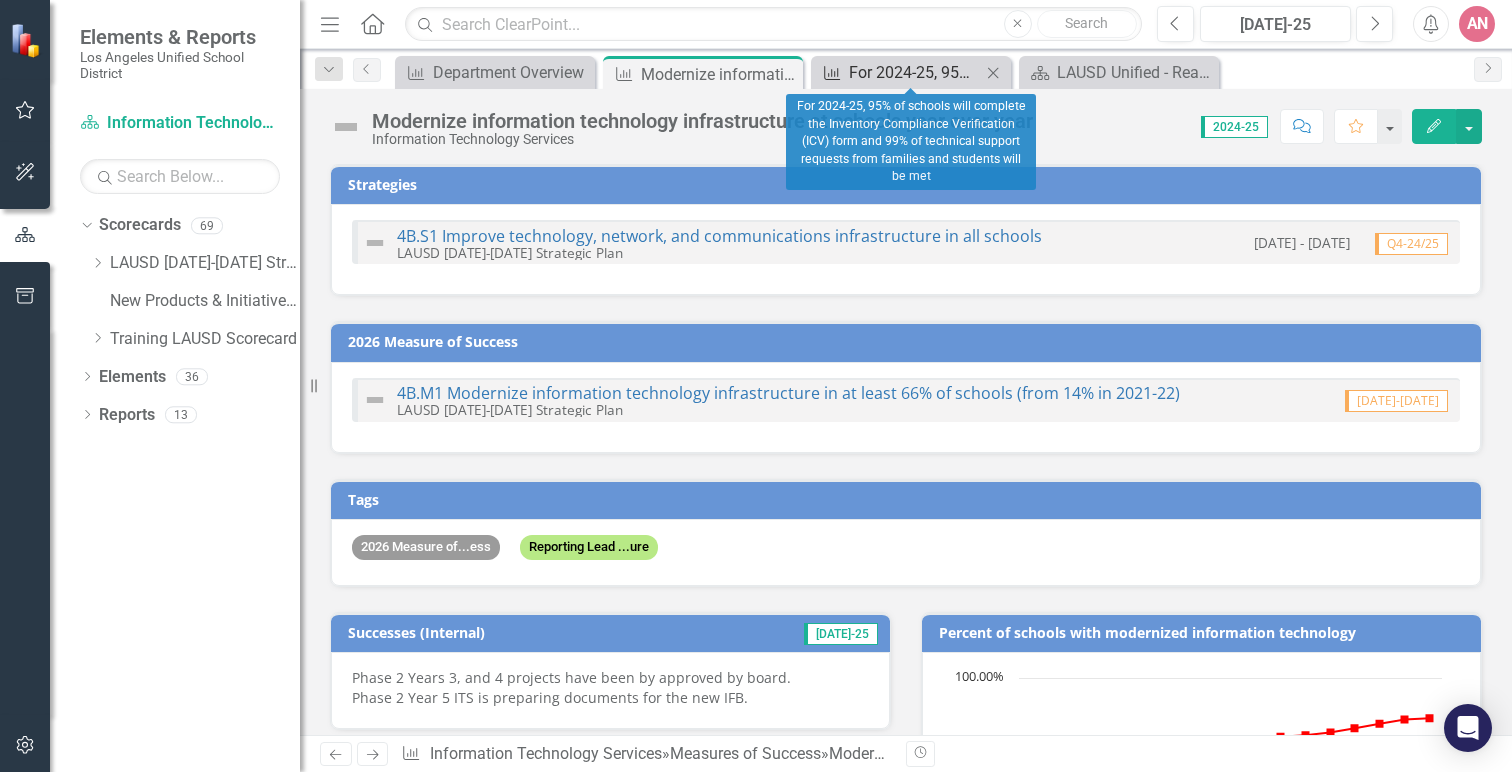 click on "For 2024-25, 95% of schools will complete the Inventory Compliance Verification (ICV) form and 99% of technical support requests from families and students will be met" at bounding box center (915, 72) 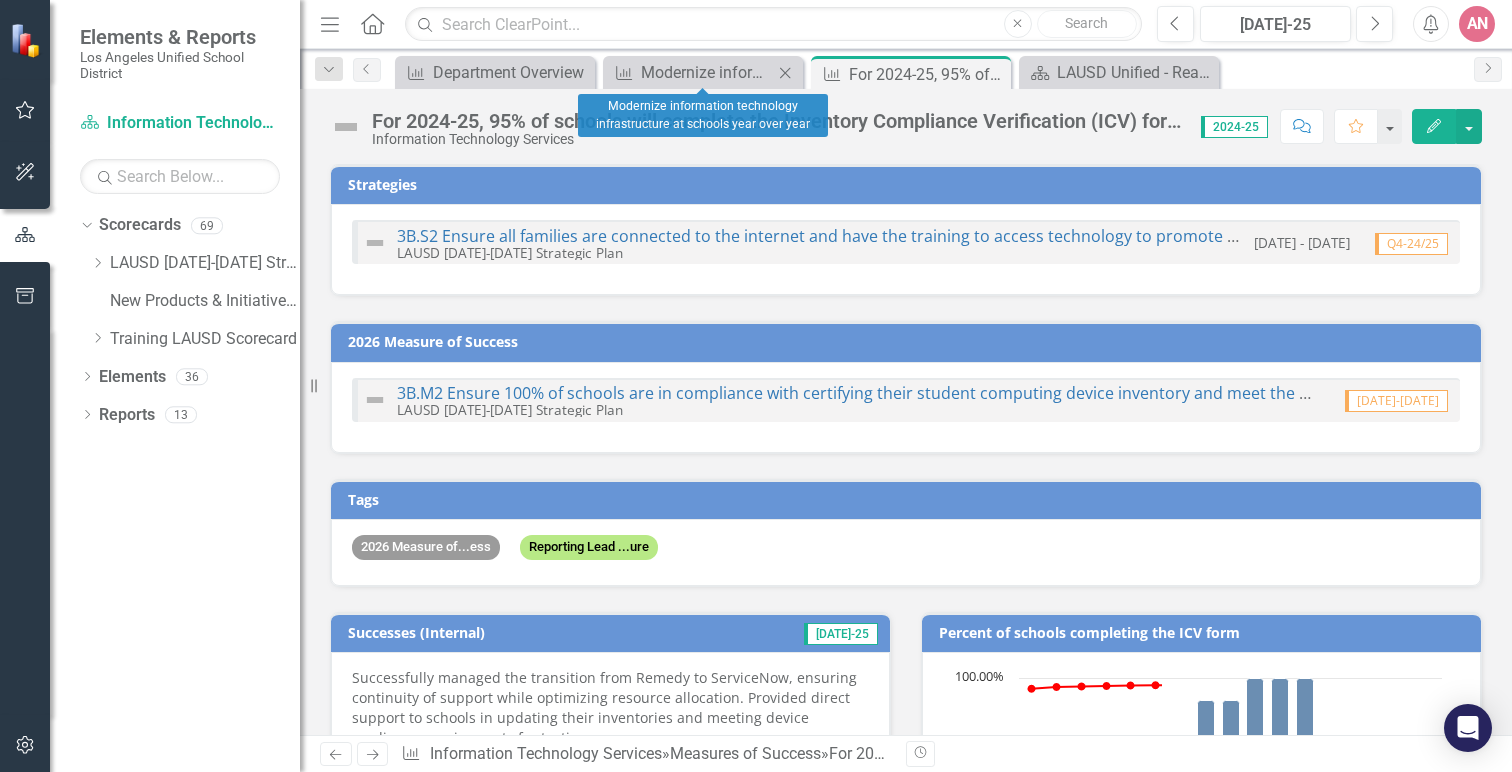 click on "Measures of Success Modernize information technology infrastructure at schools year over year Close" at bounding box center (703, 72) 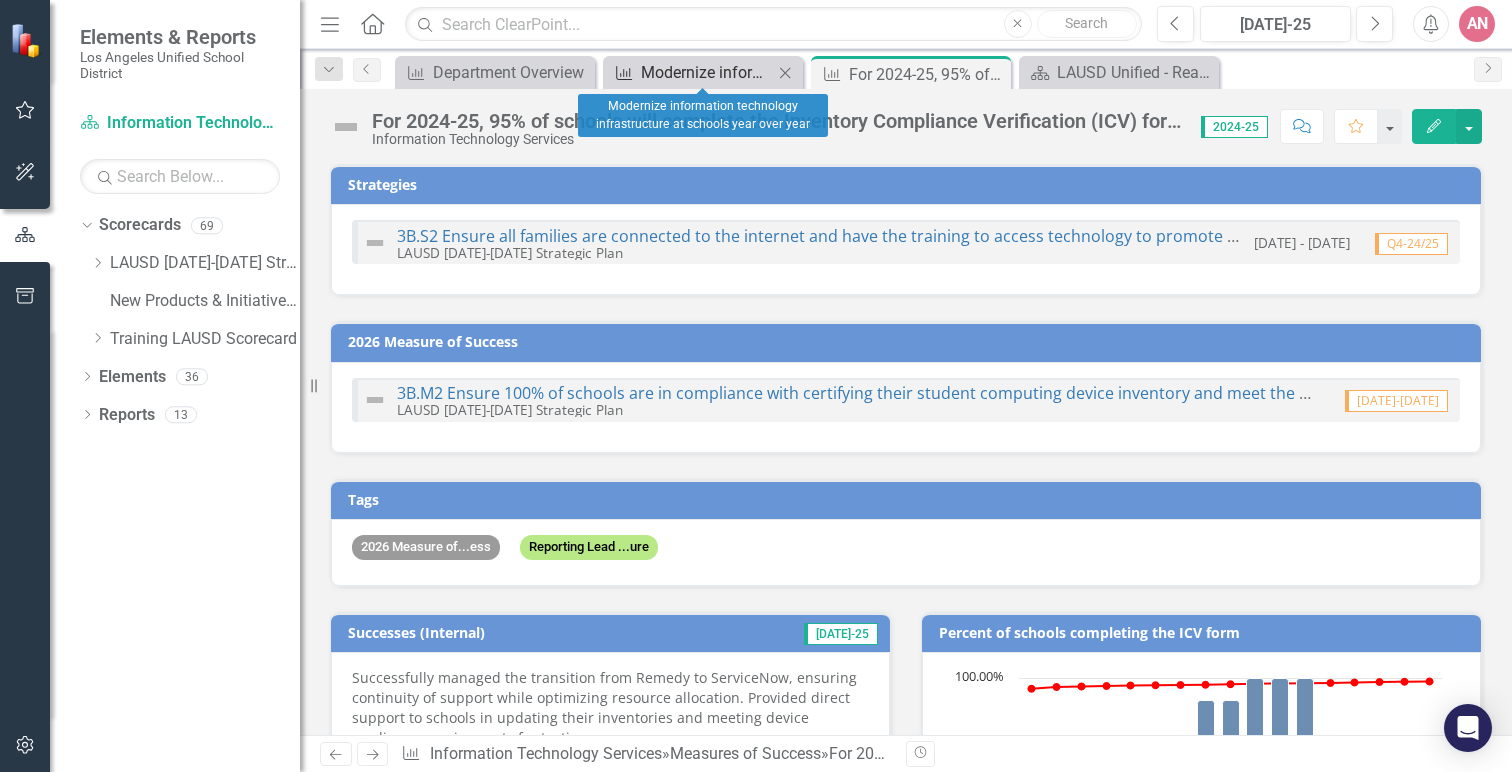click on "Modernize information technology infrastructure at schools year over year" at bounding box center [707, 72] 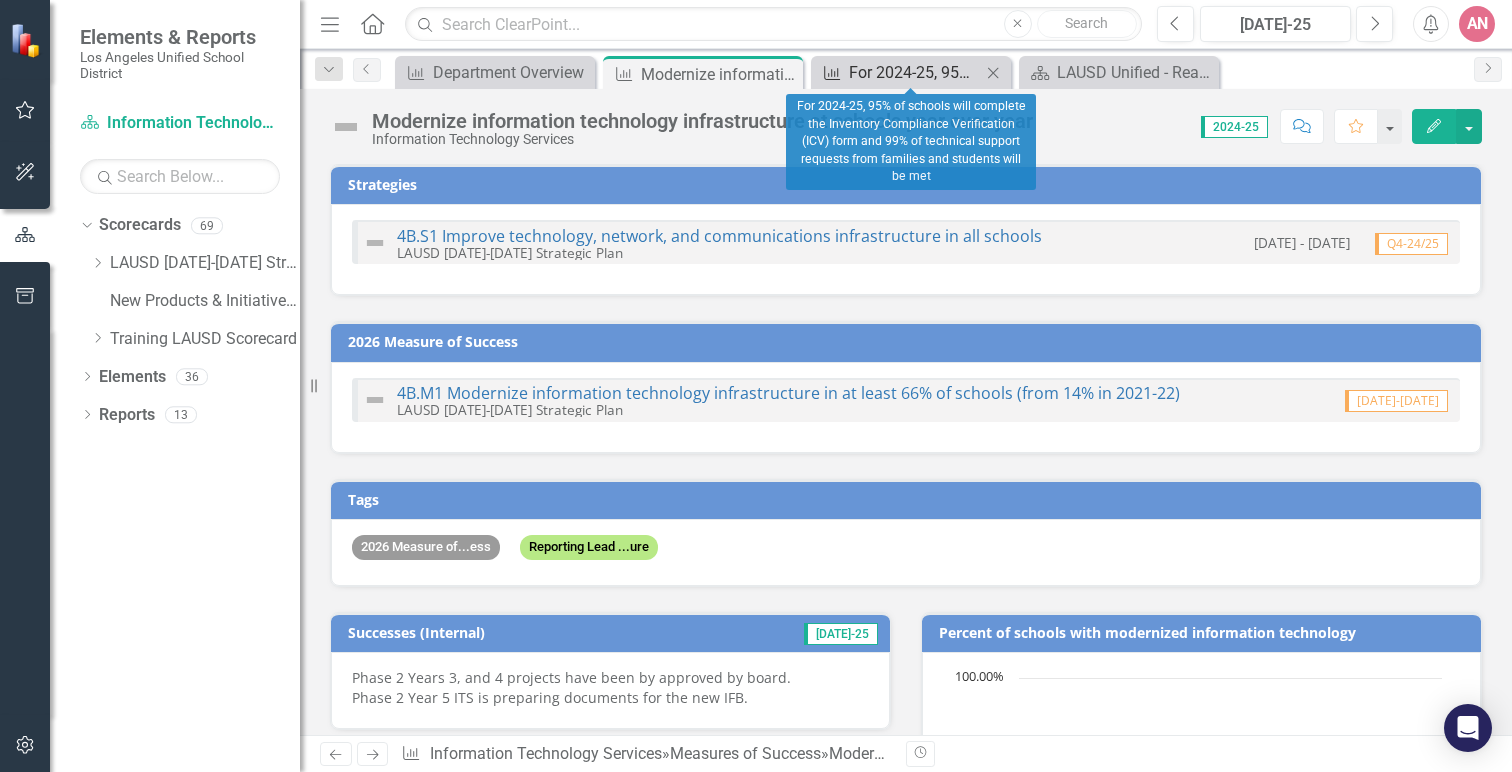 click on "For 2024-25, 95% of schools will complete the Inventory Compliance Verification (ICV) form and 99% of technical support requests from families and students will be met" at bounding box center [915, 72] 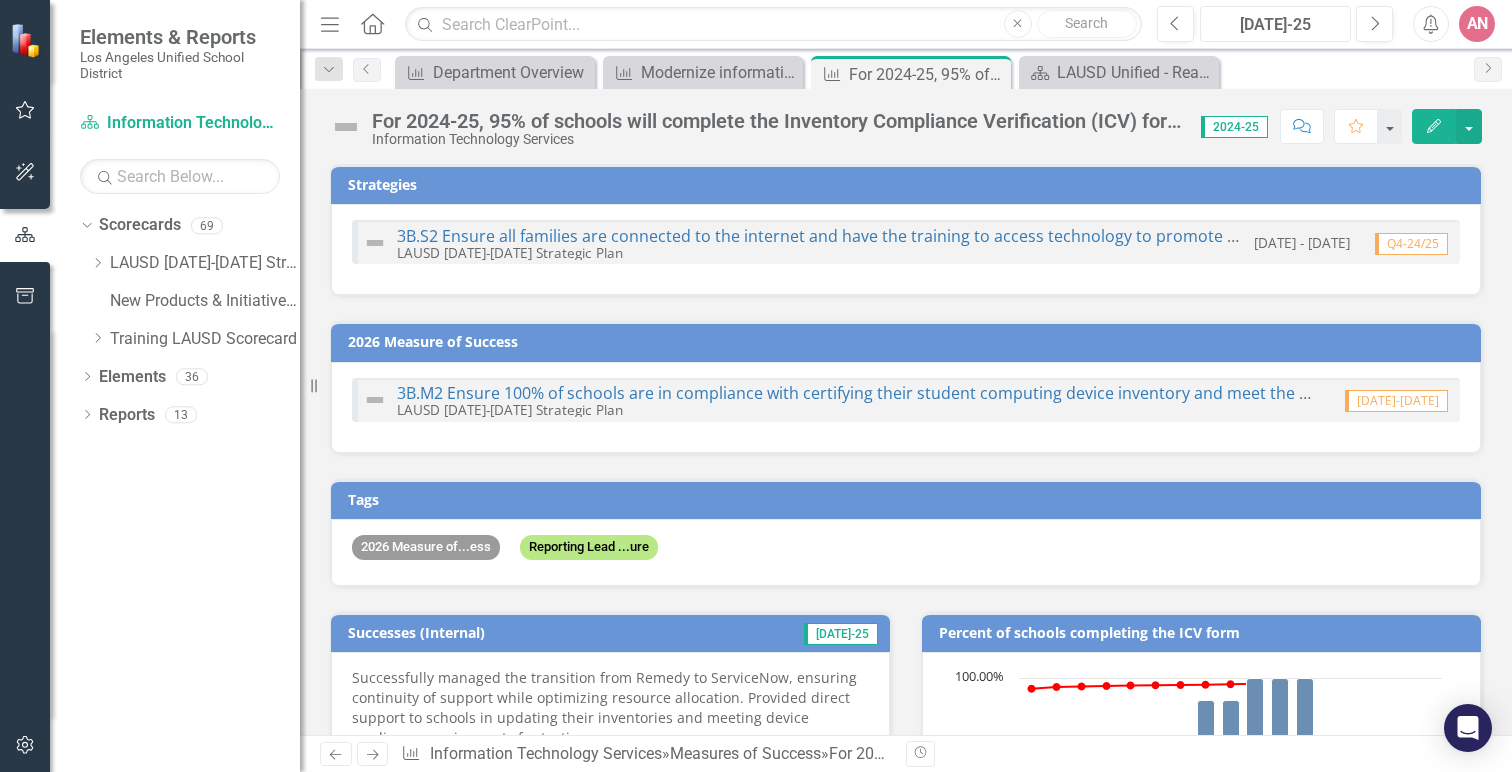 click on "[DATE]-25" at bounding box center [1275, 24] 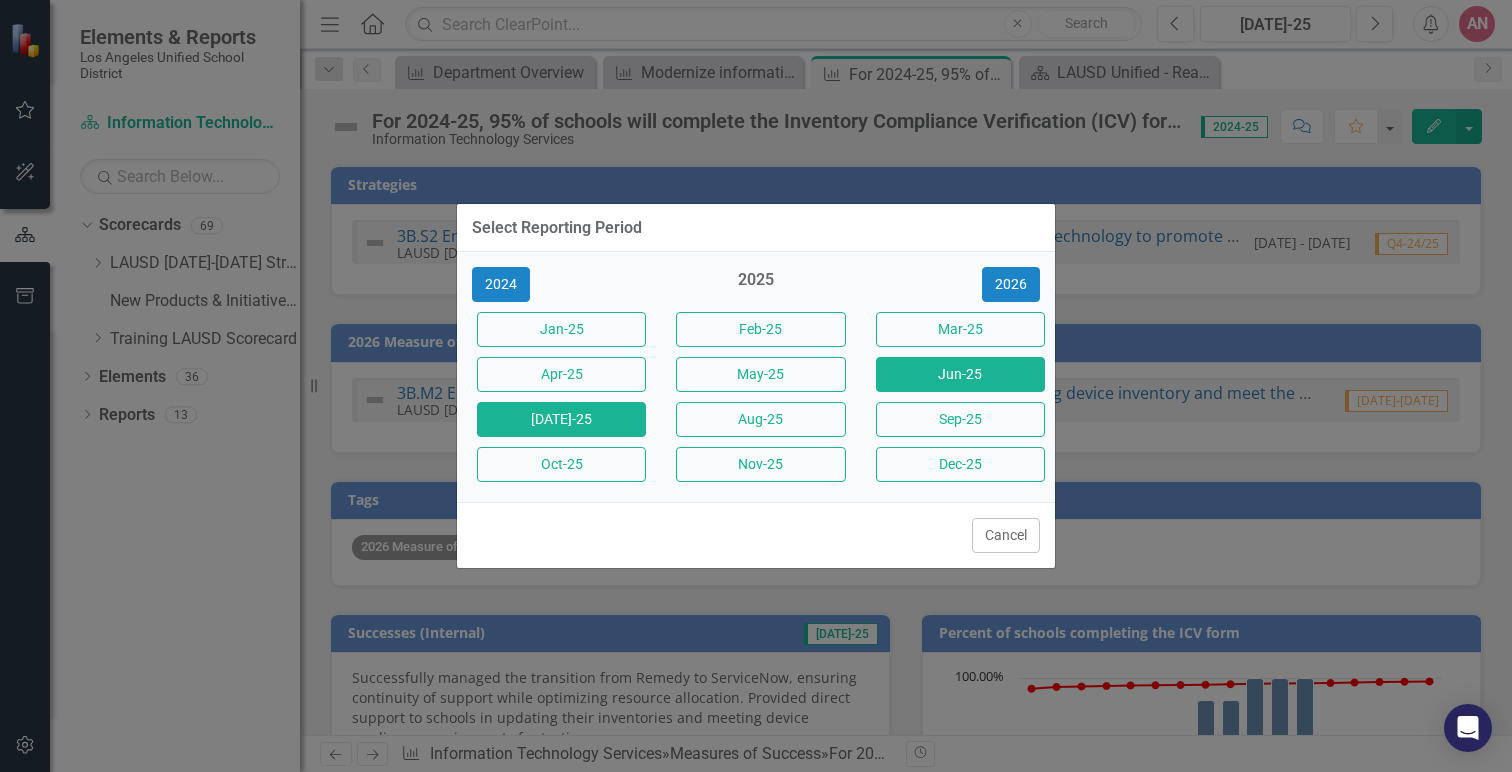click on "Jun-25" at bounding box center (960, 374) 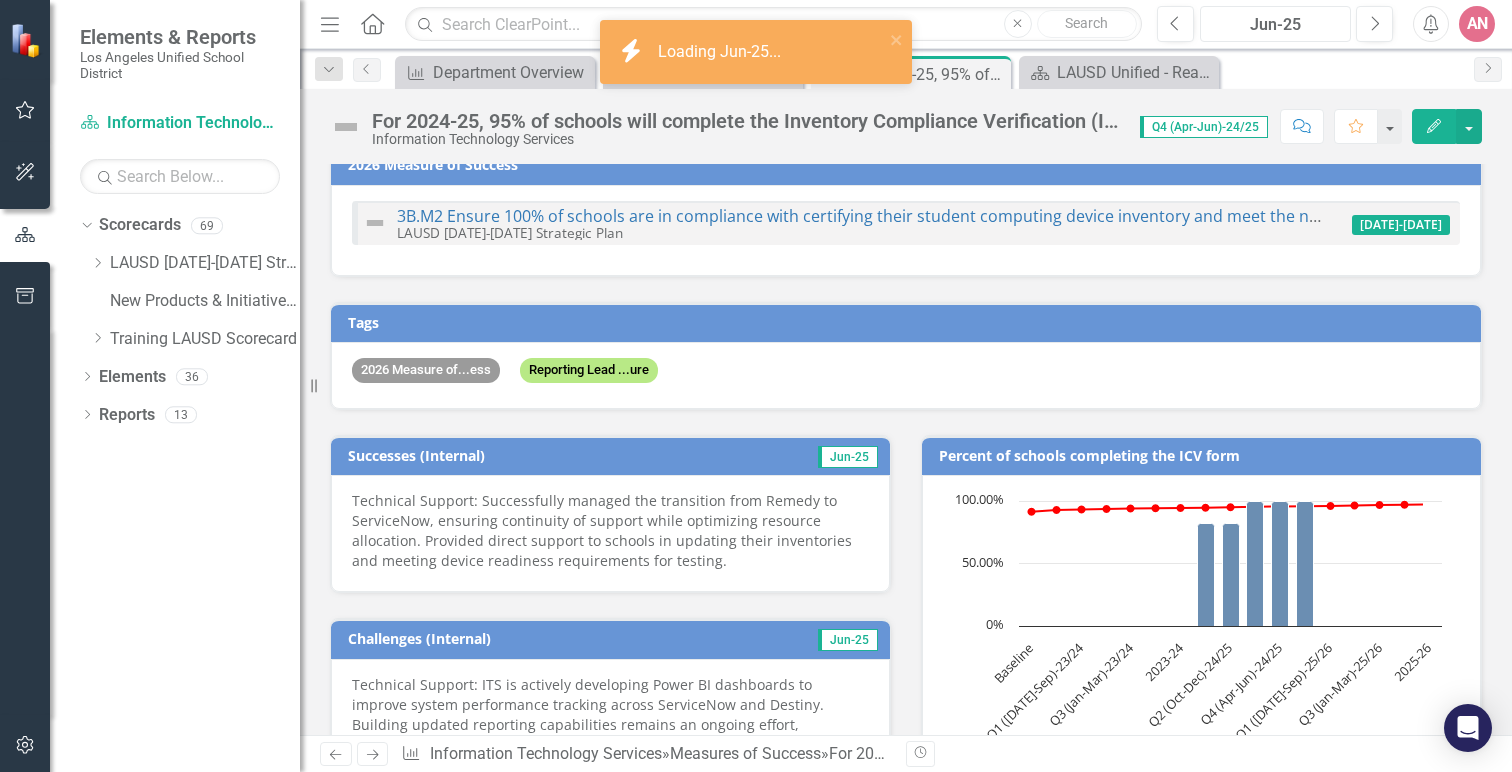 scroll, scrollTop: 252, scrollLeft: 0, axis: vertical 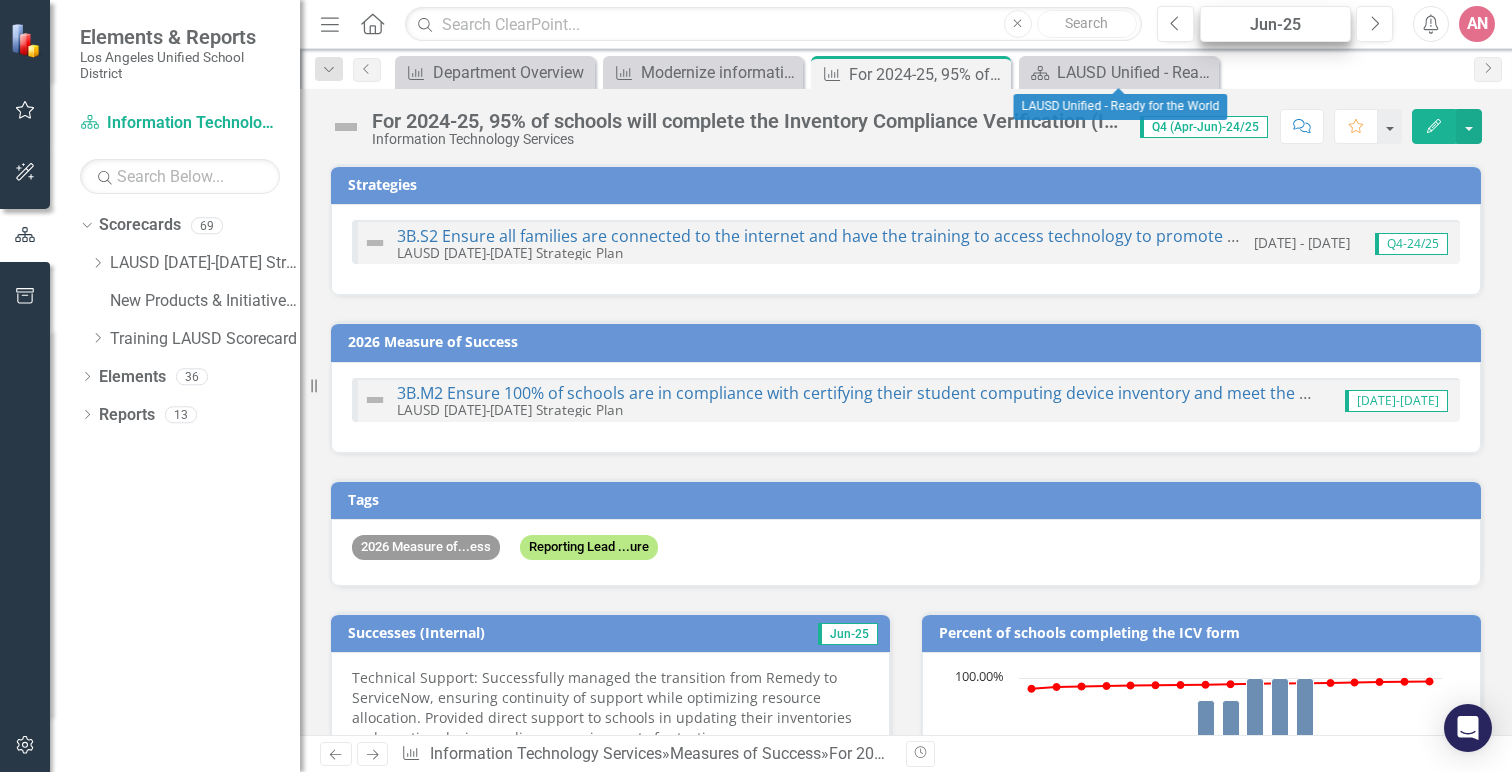 click on "Jun-25" at bounding box center (1275, 25) 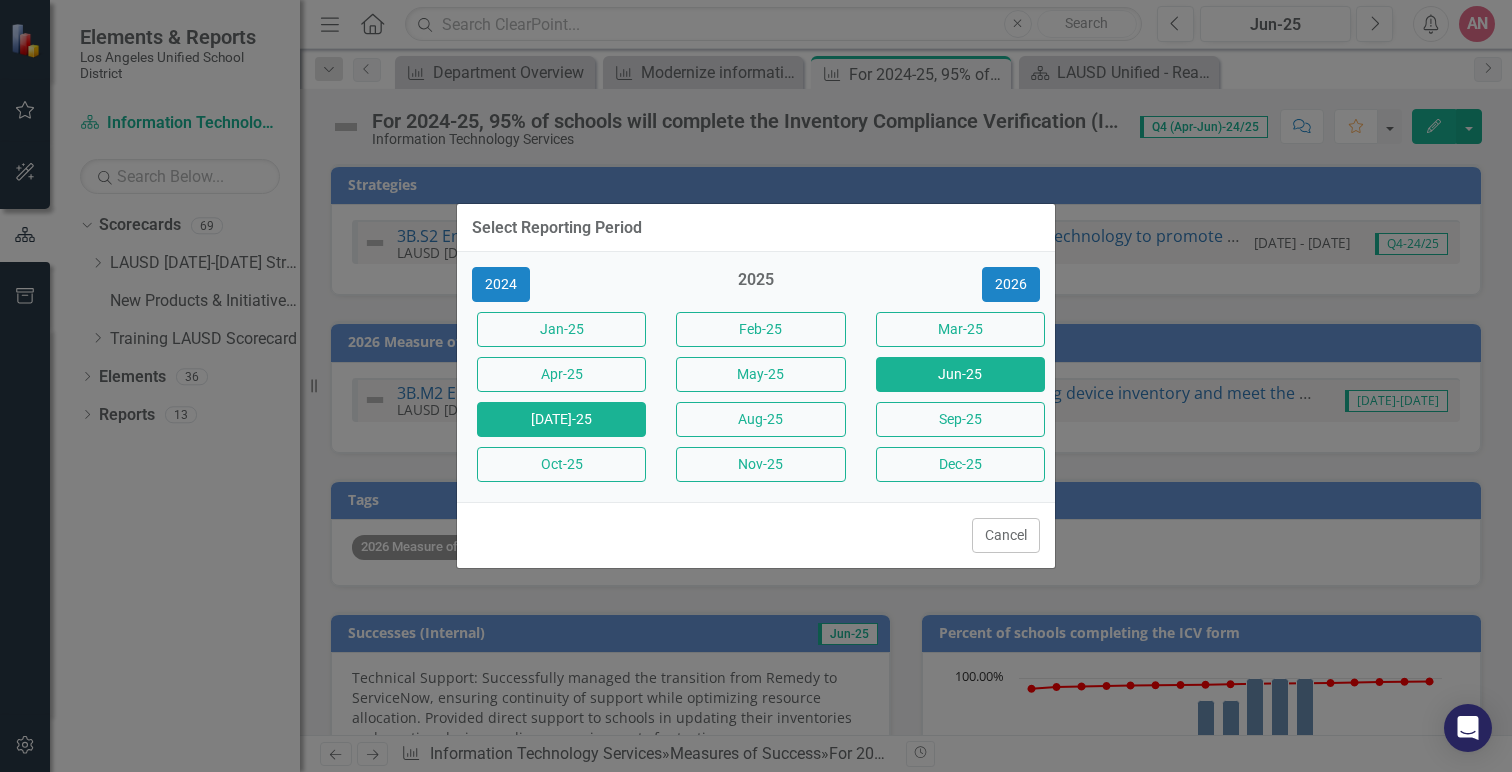 click on "[DATE]-25" at bounding box center [561, 419] 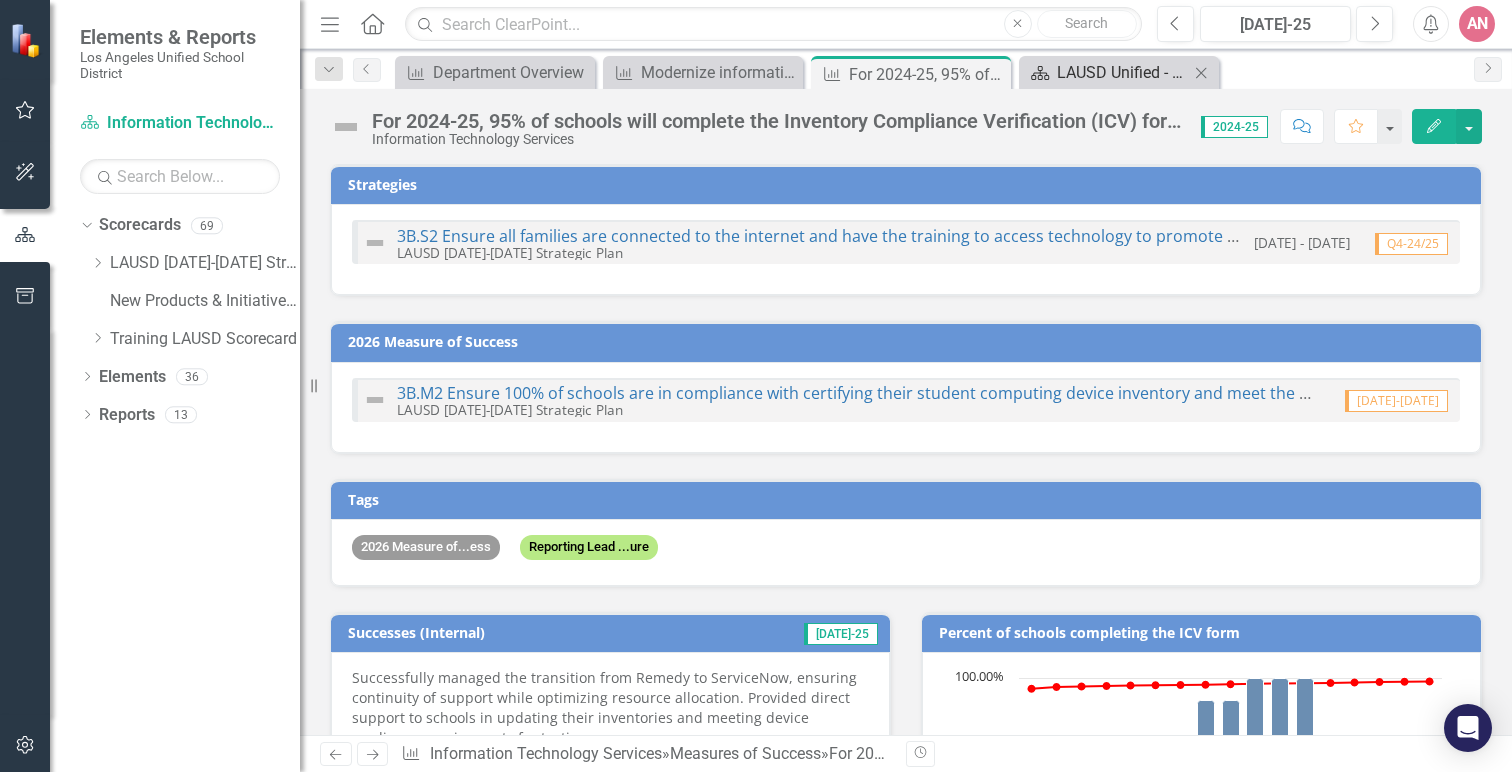 click on "LAUSD Unified - Ready for the World" at bounding box center (1123, 72) 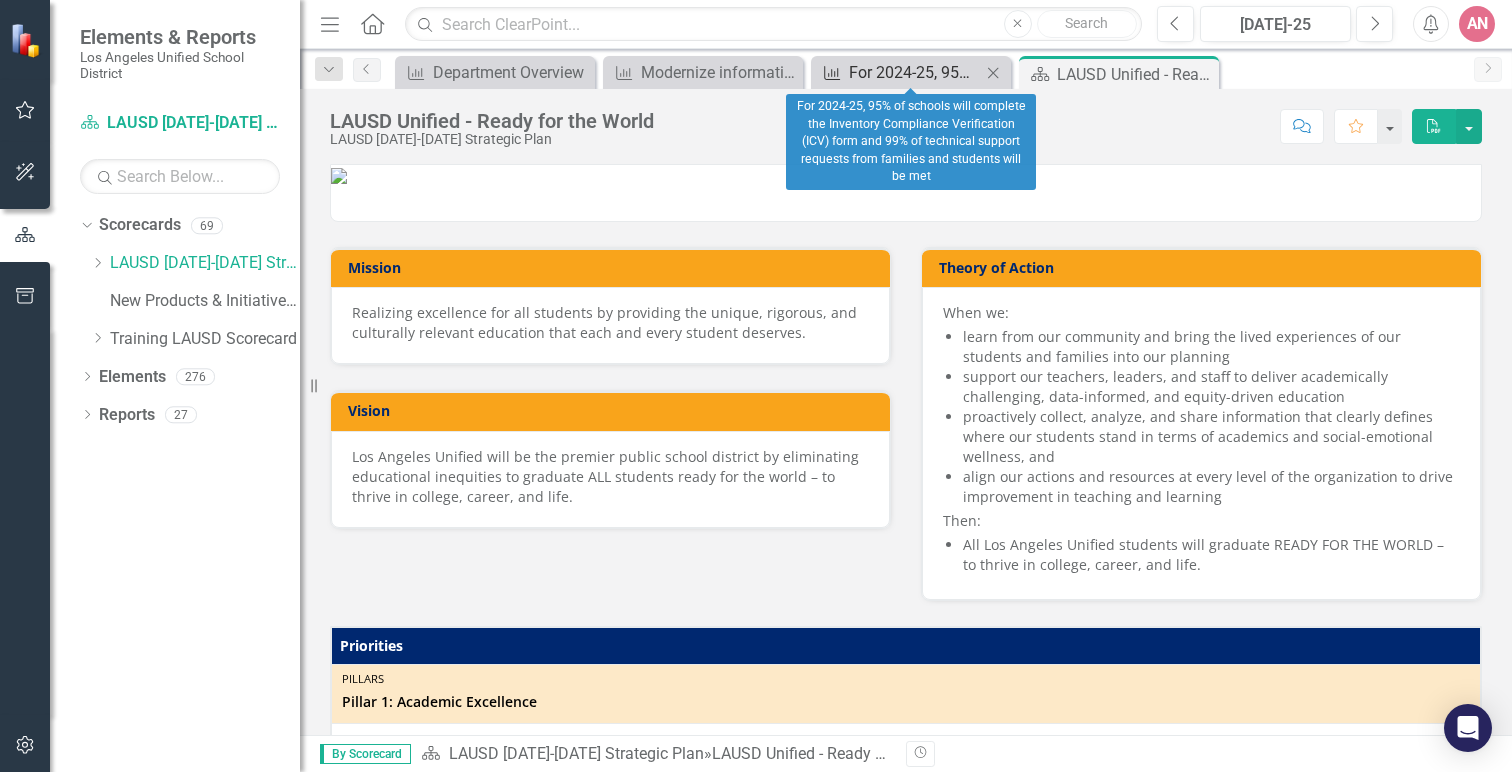 click on "For 2024-25, 95% of schools will complete the Inventory Compliance Verification (ICV) form and 99% of technical support requests from families and students will be met" at bounding box center (915, 72) 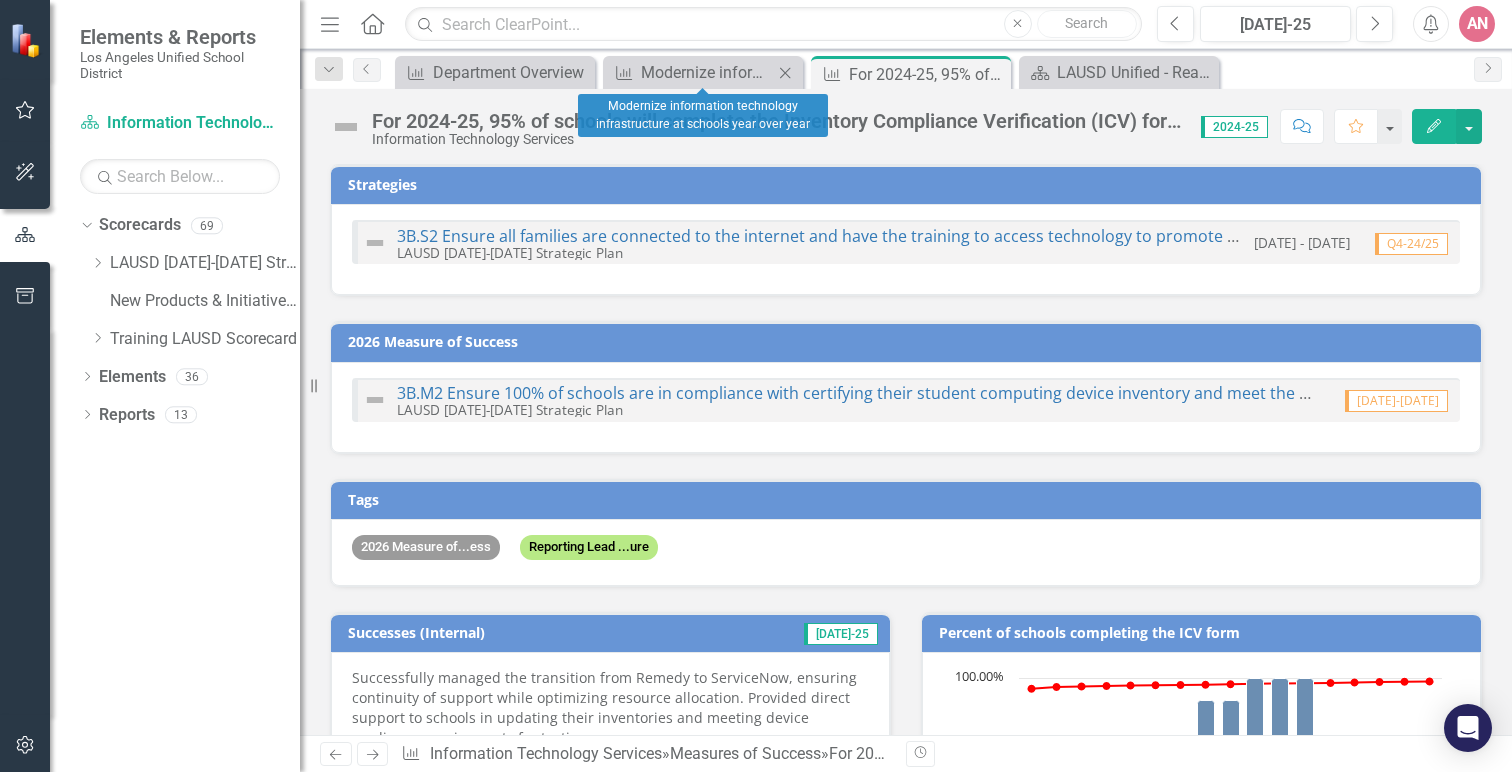 click on "Measures of Success Modernize information technology infrastructure at schools year over year Close" at bounding box center [703, 72] 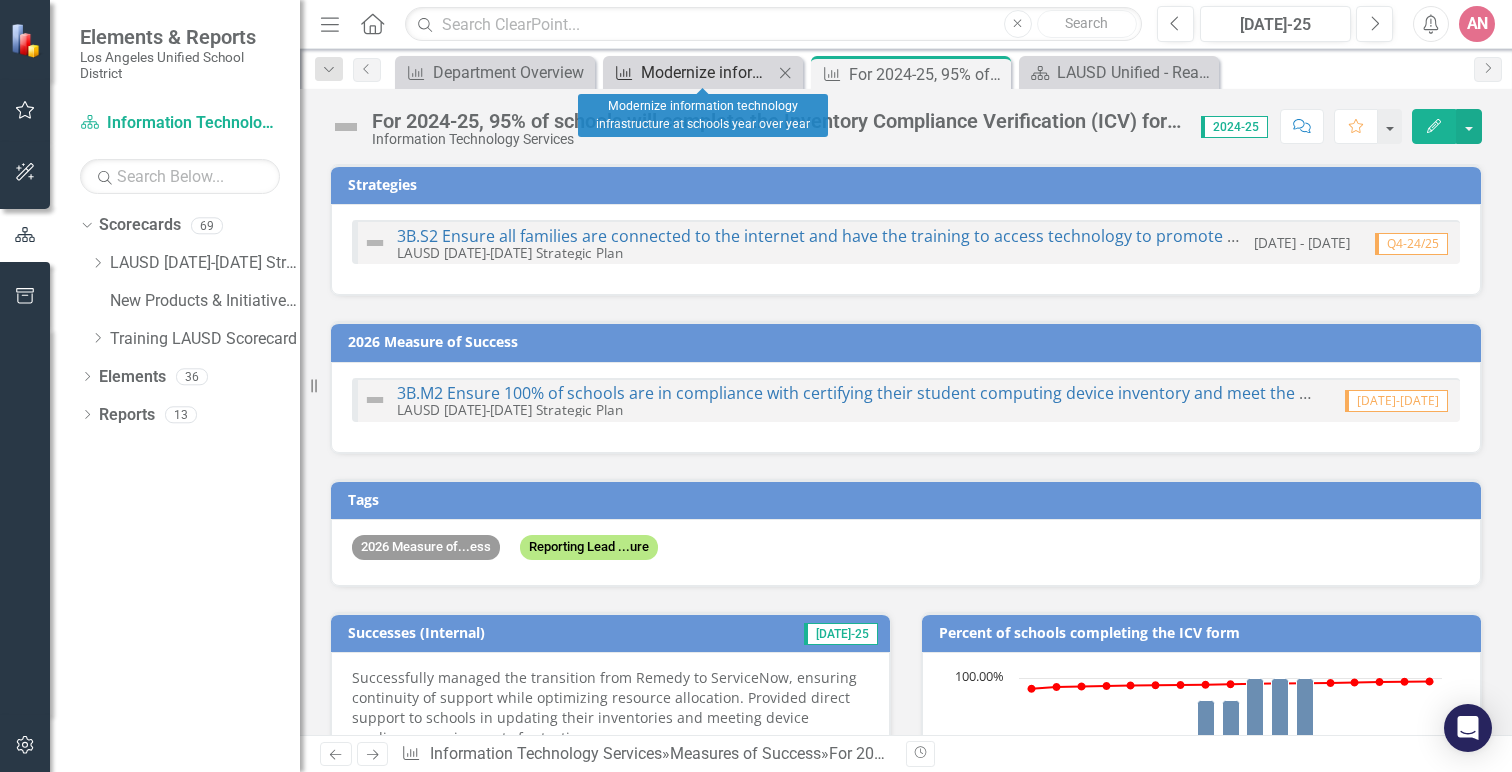 click on "Modernize information technology infrastructure at schools year over year" at bounding box center [707, 72] 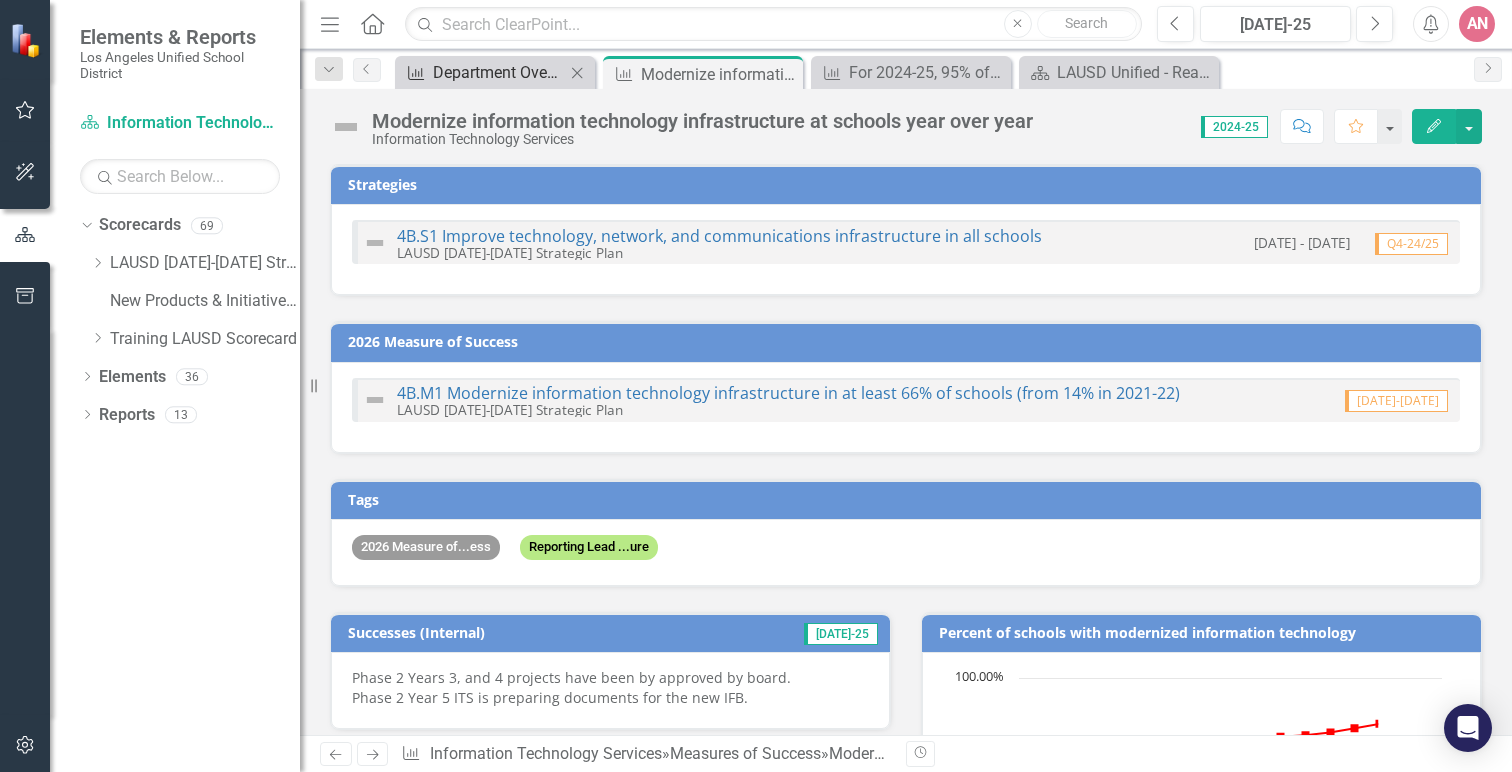 click on "Department Overview" at bounding box center [499, 72] 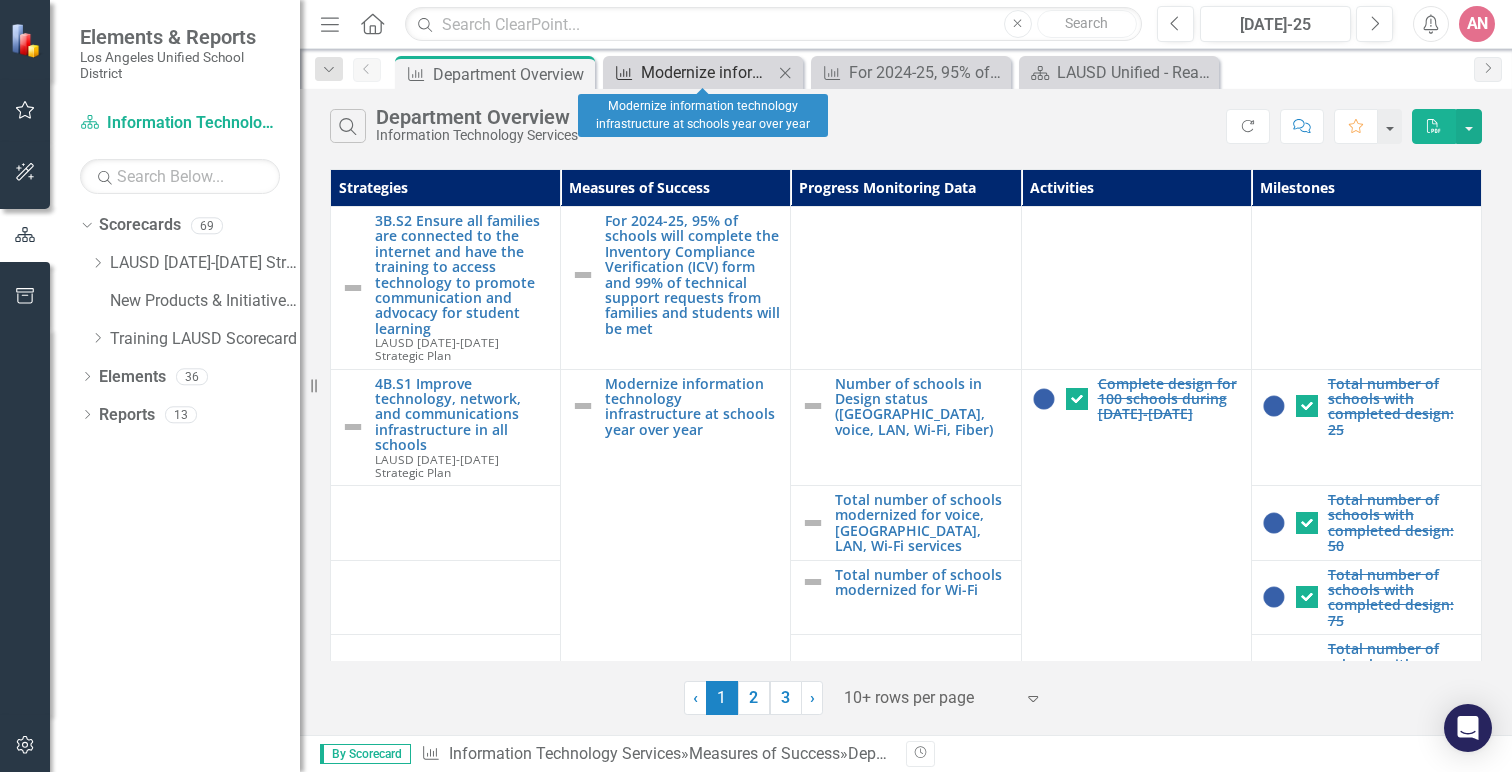 click on "Modernize information technology infrastructure at schools year over year" at bounding box center [707, 72] 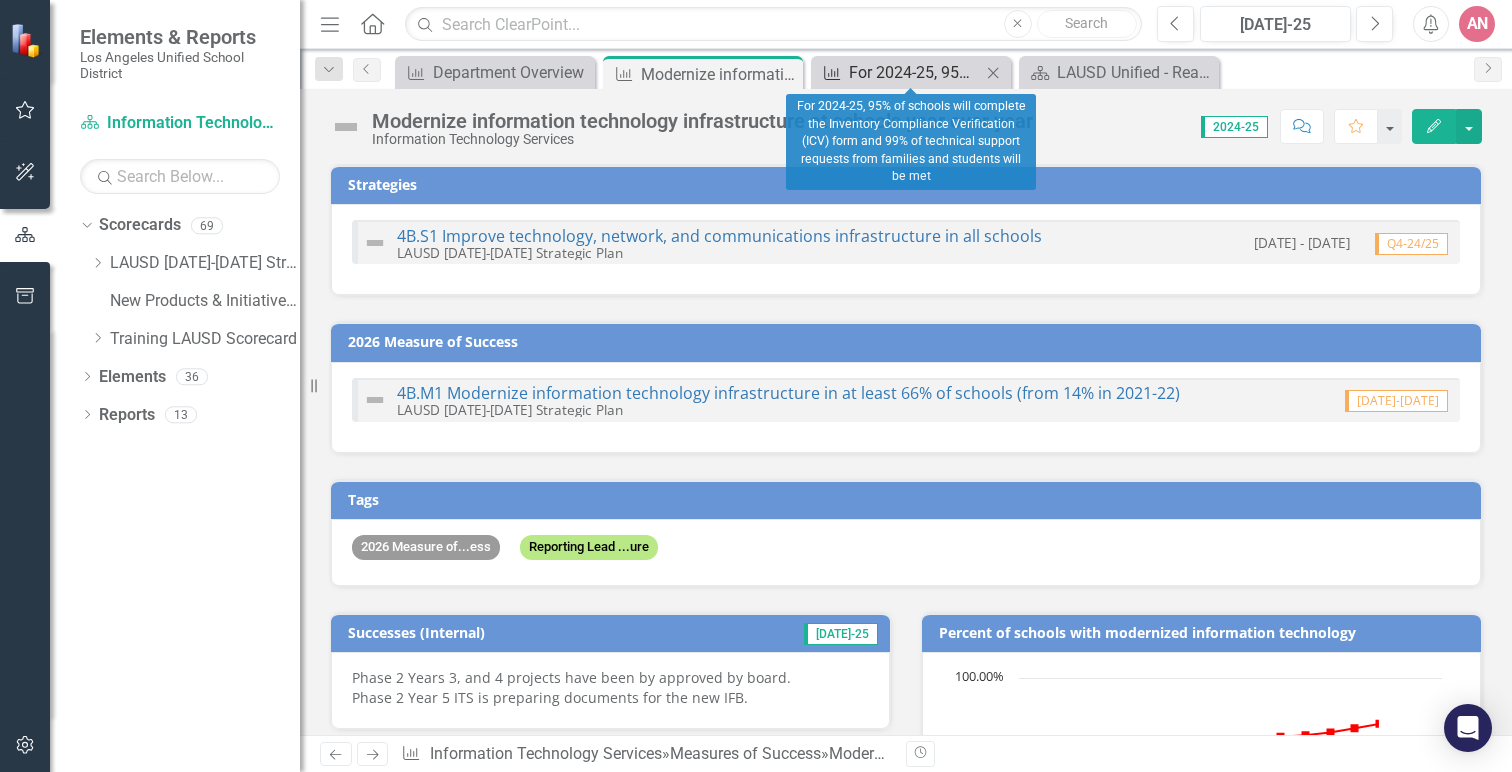 click on "For 2024-25, 95% of schools will complete the Inventory Compliance Verification (ICV) form and 99% of technical support requests from families and students will be met" at bounding box center (915, 72) 